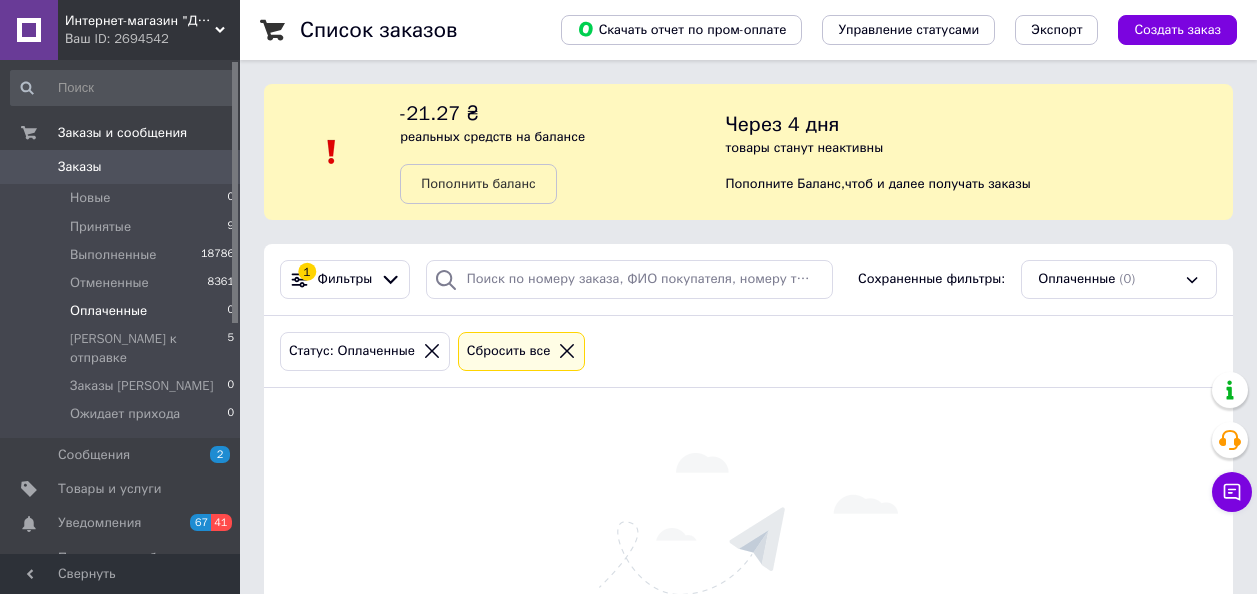 scroll, scrollTop: 164, scrollLeft: 0, axis: vertical 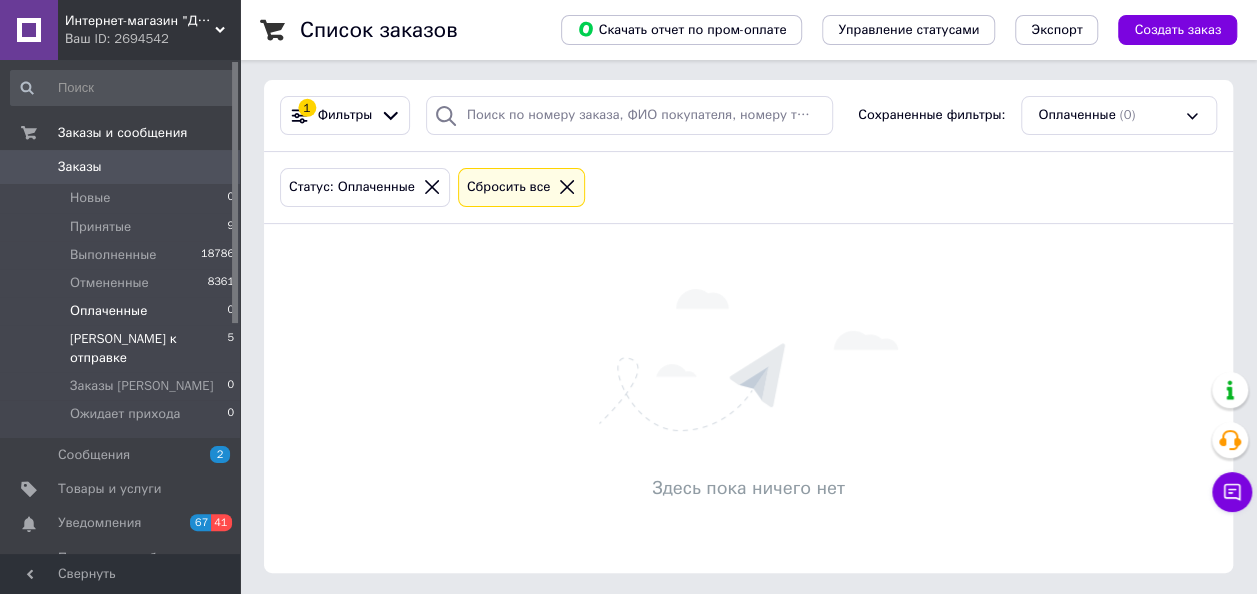 click on "[PERSON_NAME] к отправке" at bounding box center (148, 348) 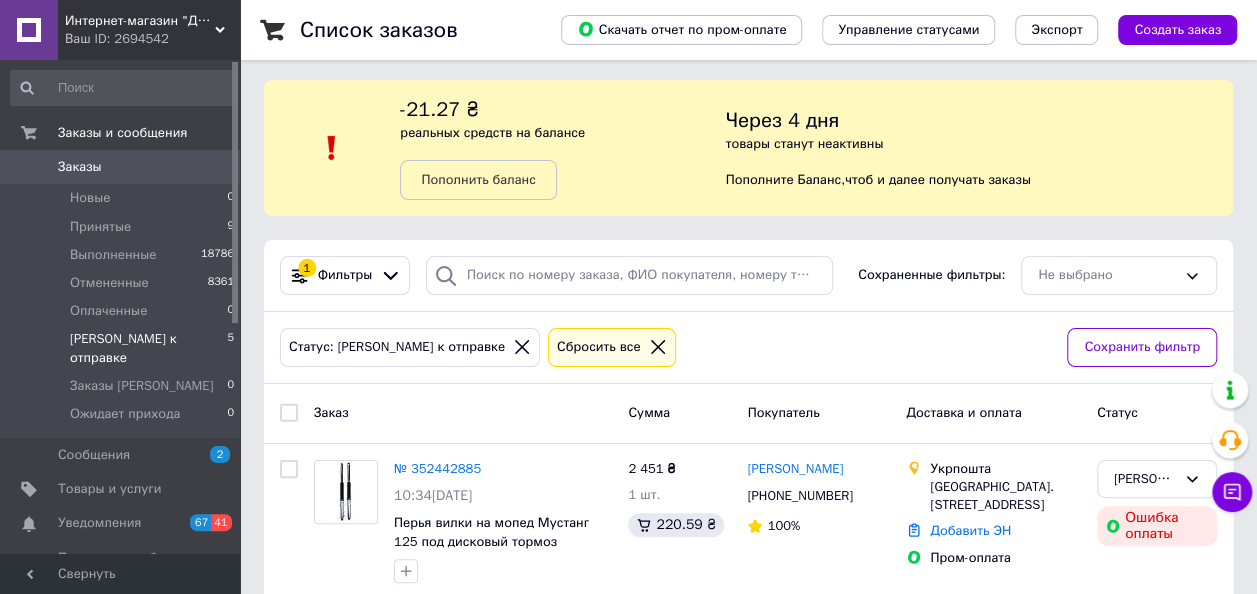 scroll, scrollTop: 0, scrollLeft: 0, axis: both 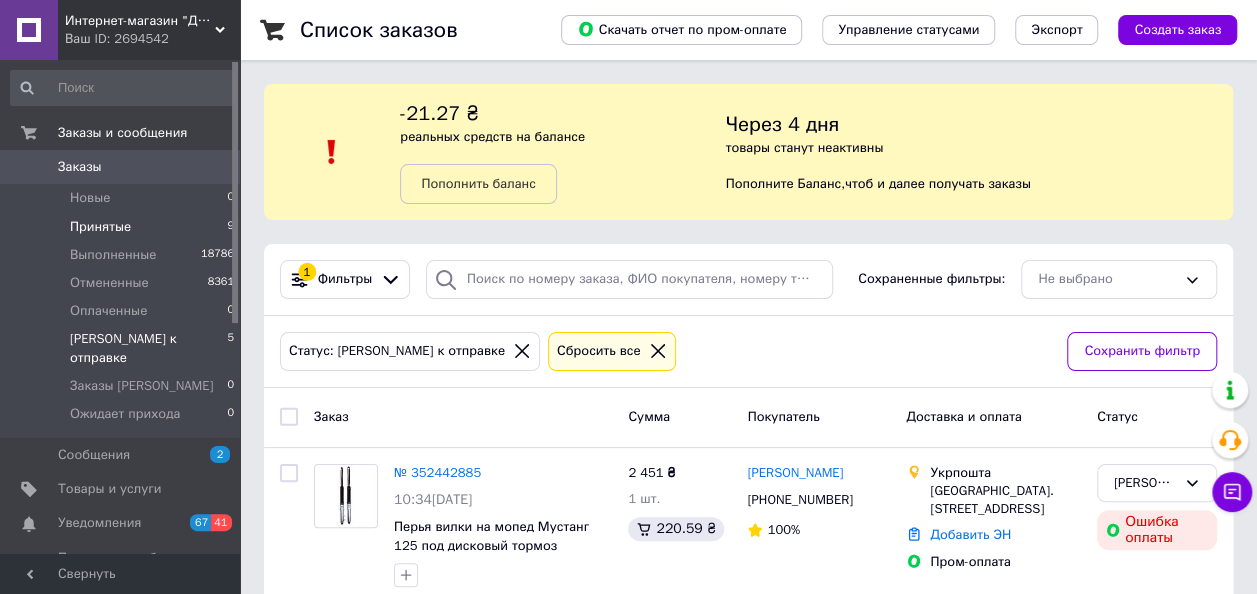 click on "Принятые" at bounding box center (100, 227) 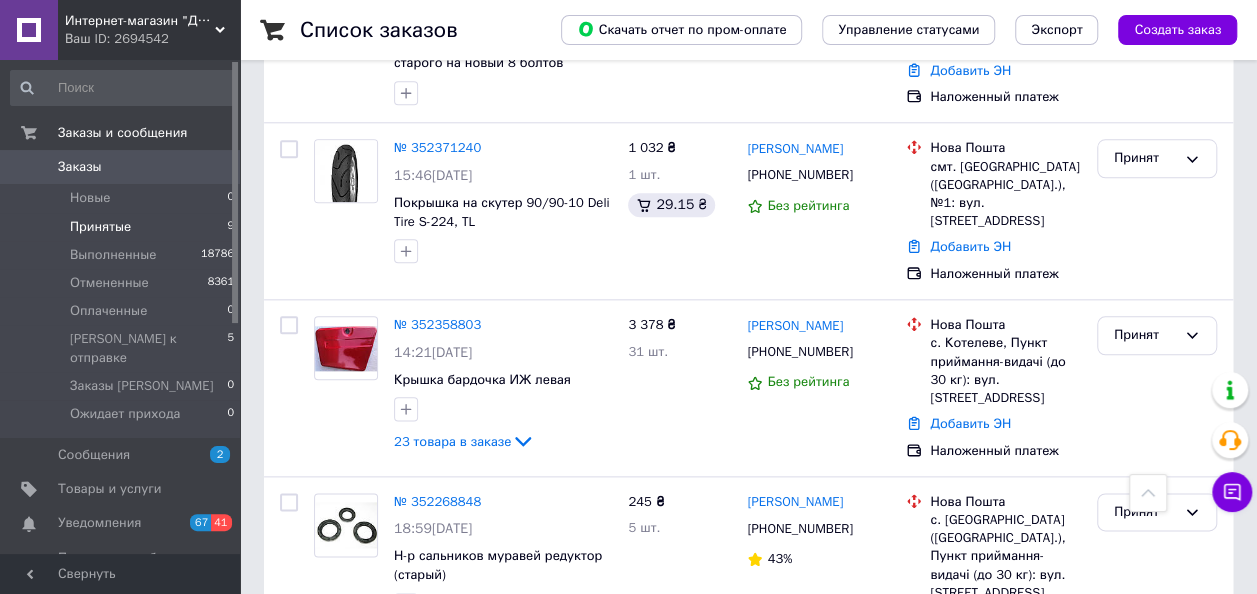 scroll, scrollTop: 1200, scrollLeft: 0, axis: vertical 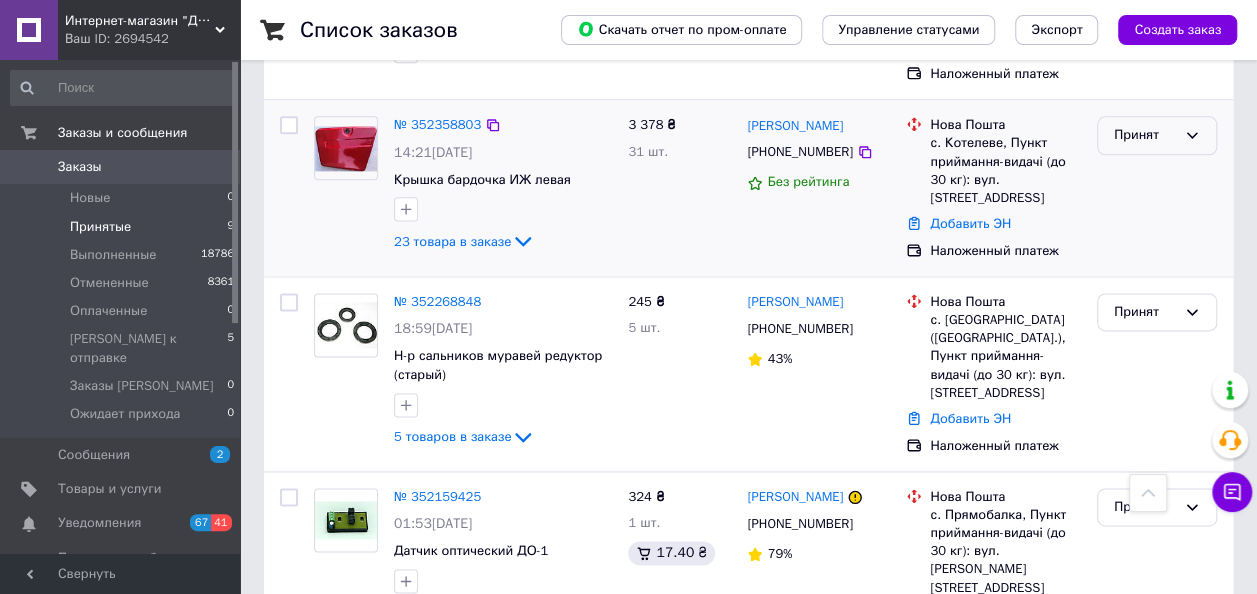 drag, startPoint x: 1170, startPoint y: 110, endPoint x: 1162, endPoint y: 128, distance: 19.697716 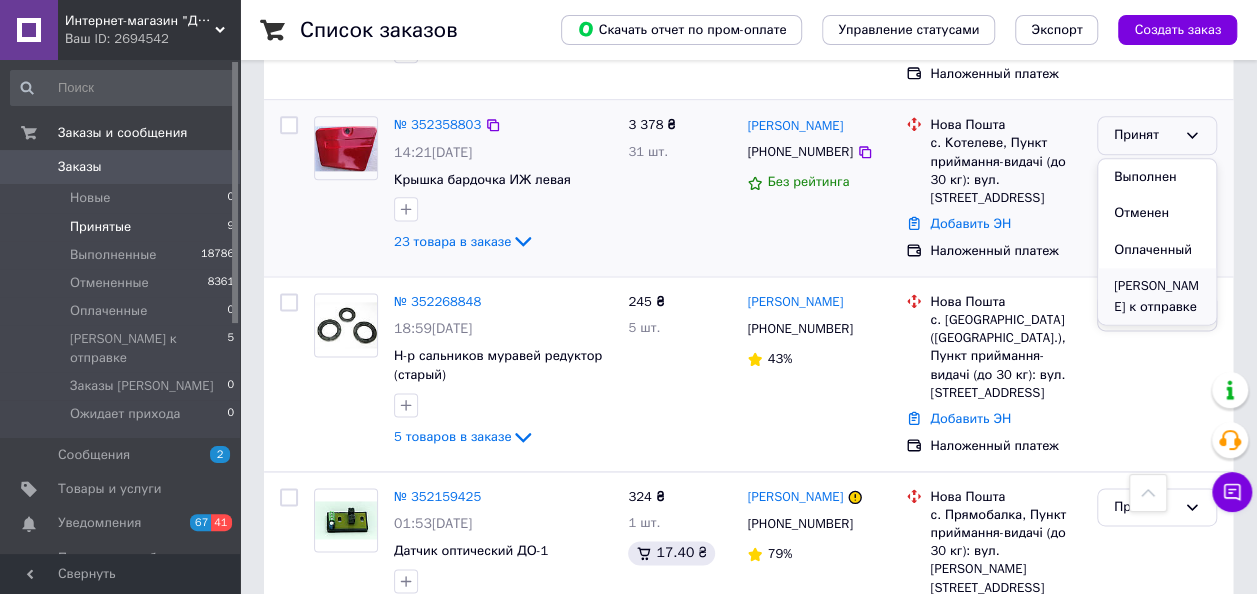 click on "[PERSON_NAME] к отправке" at bounding box center [1157, 296] 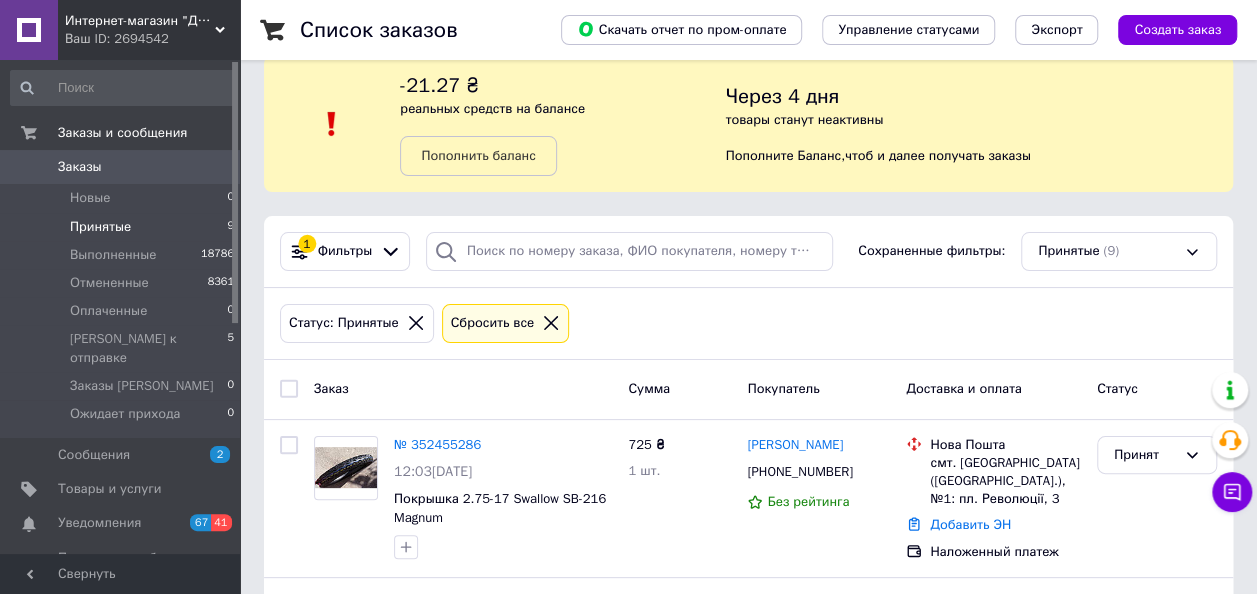 scroll, scrollTop: 0, scrollLeft: 0, axis: both 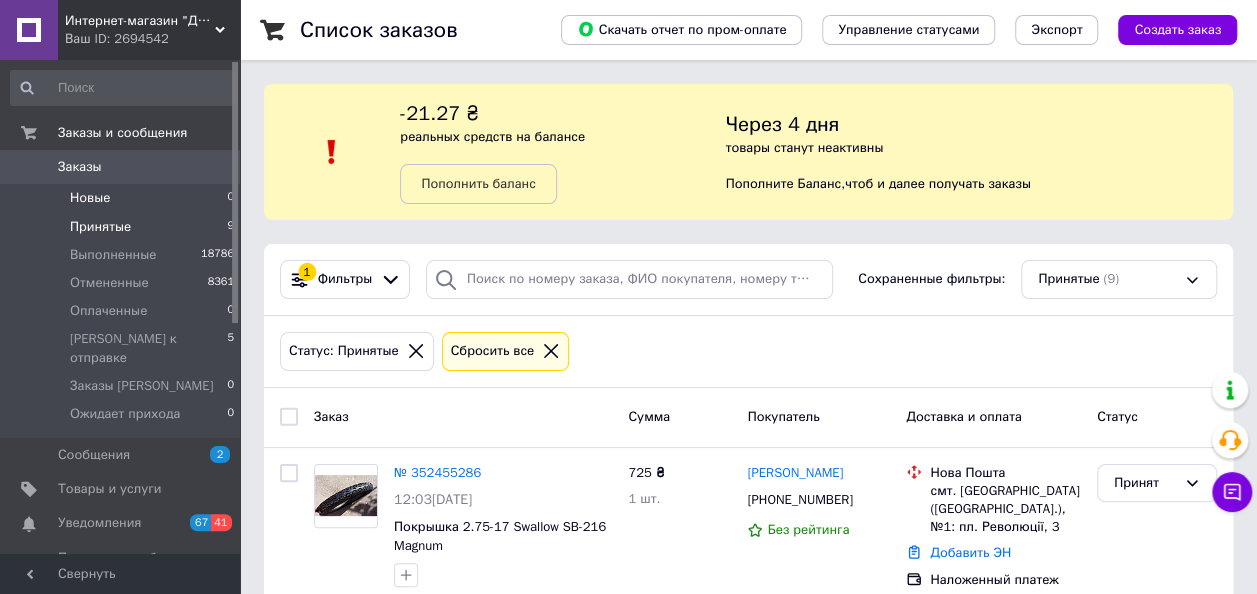 click on "Новые" at bounding box center [90, 198] 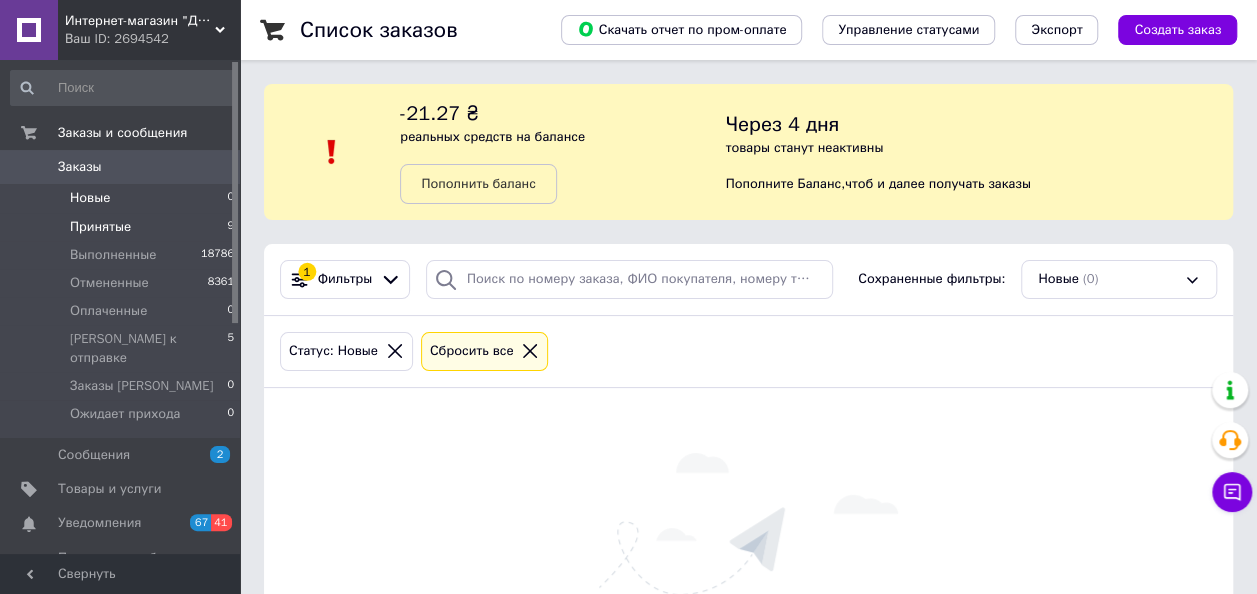 click on "Принятые" at bounding box center (100, 227) 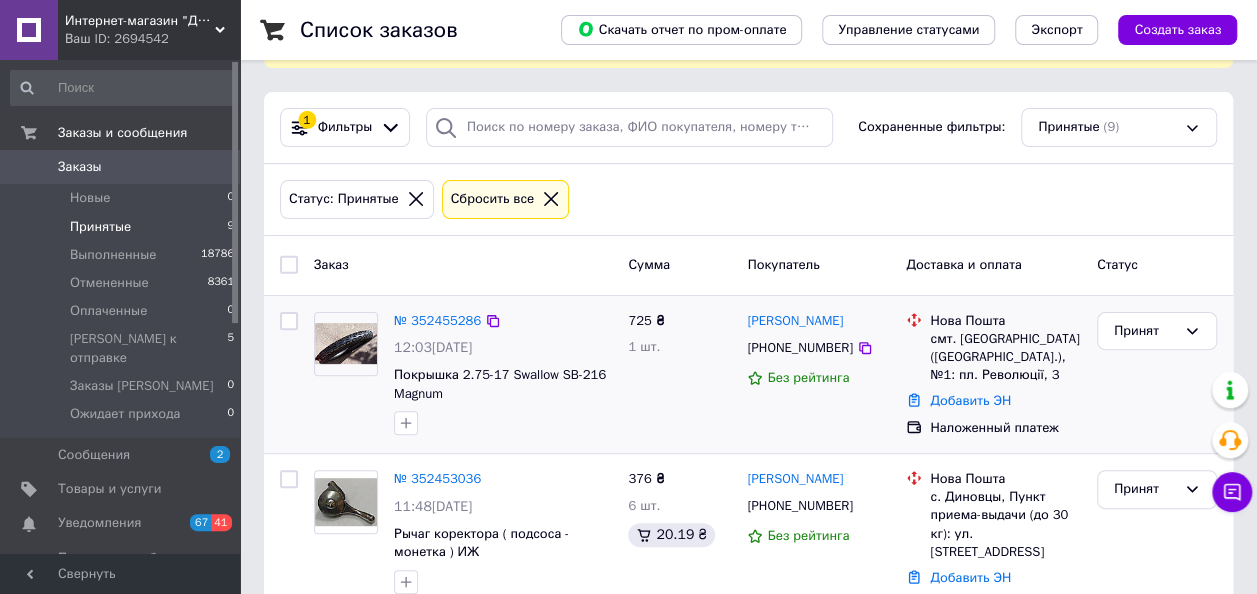 scroll, scrollTop: 400, scrollLeft: 0, axis: vertical 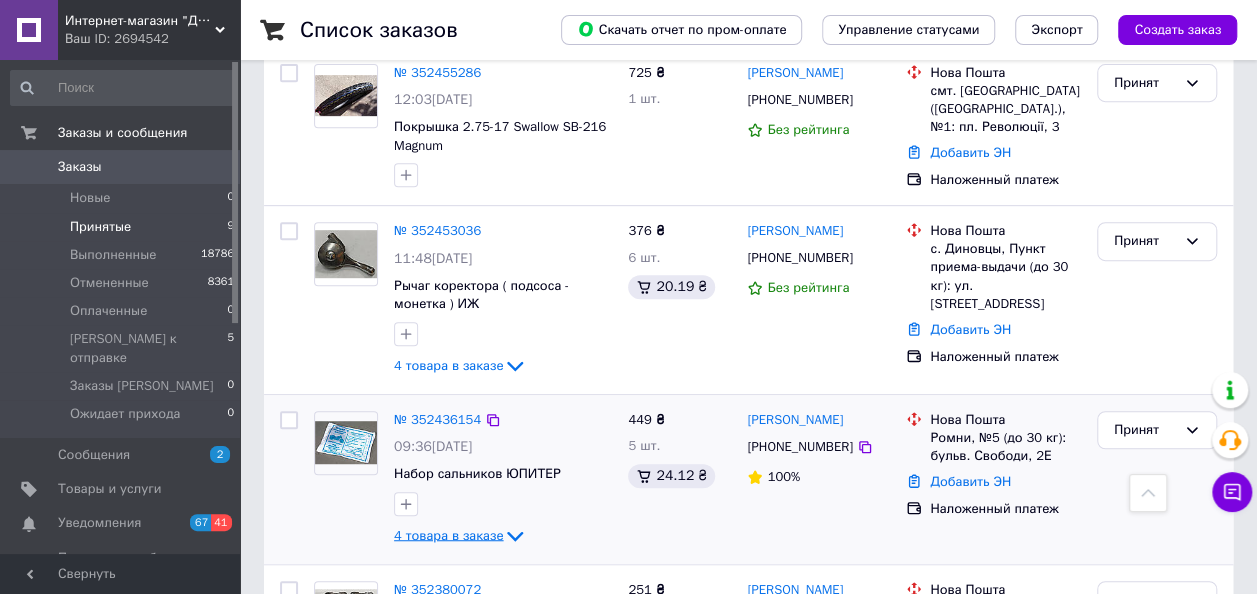 click on "4 товара в заказе" at bounding box center [448, 535] 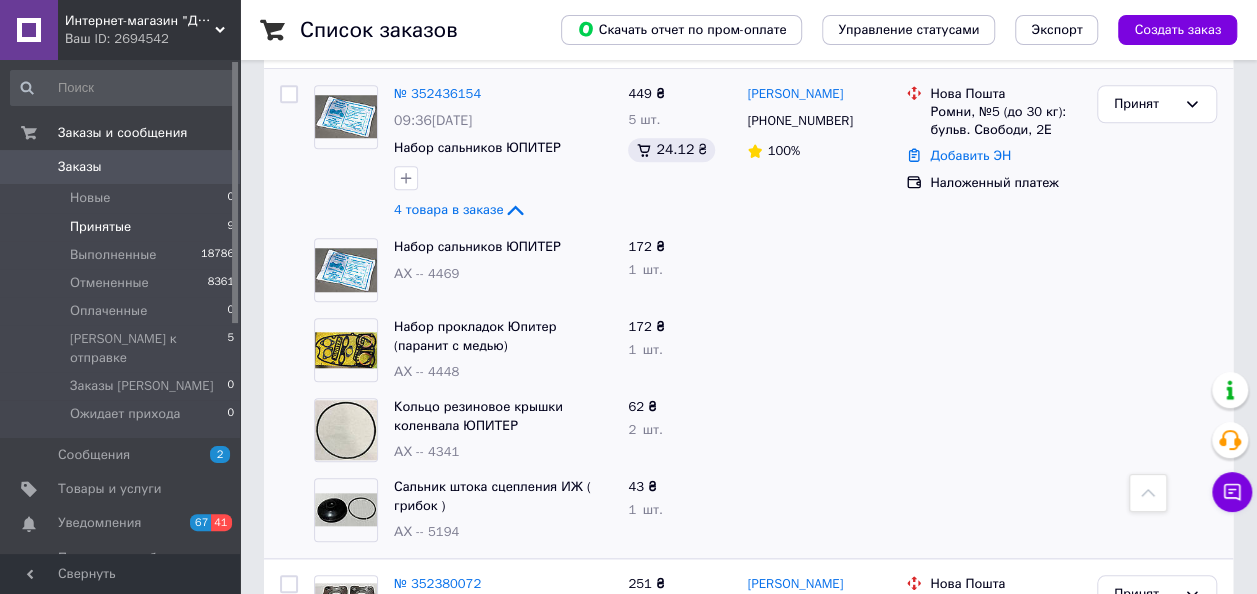 scroll, scrollTop: 600, scrollLeft: 0, axis: vertical 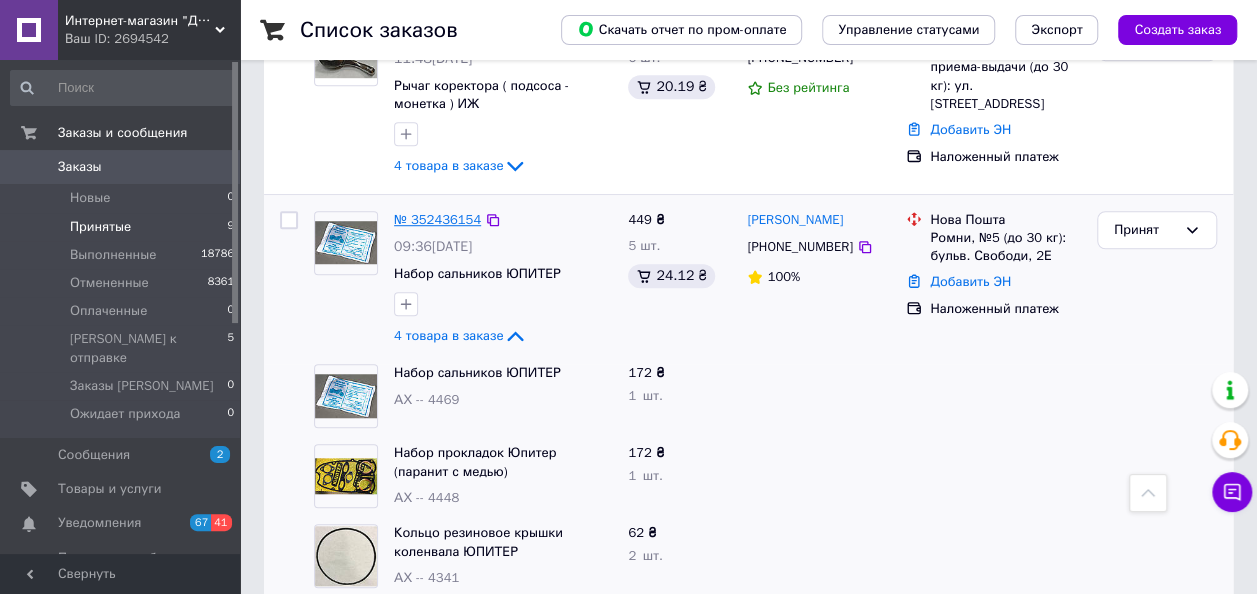 click on "№ 352436154" at bounding box center [437, 219] 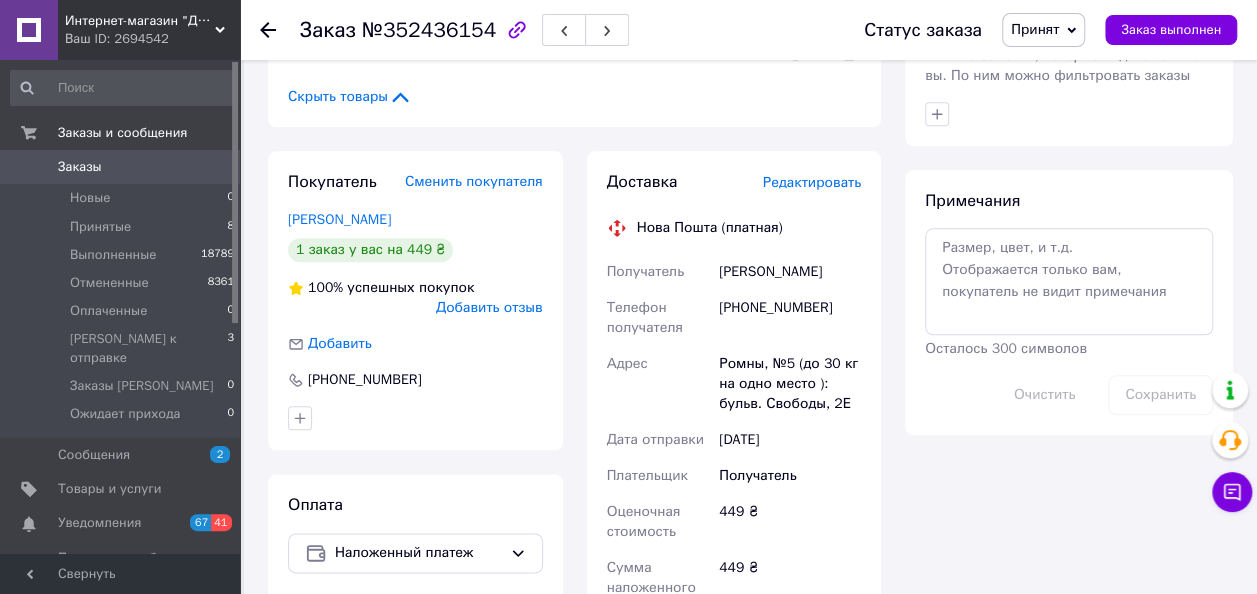 scroll, scrollTop: 1000, scrollLeft: 0, axis: vertical 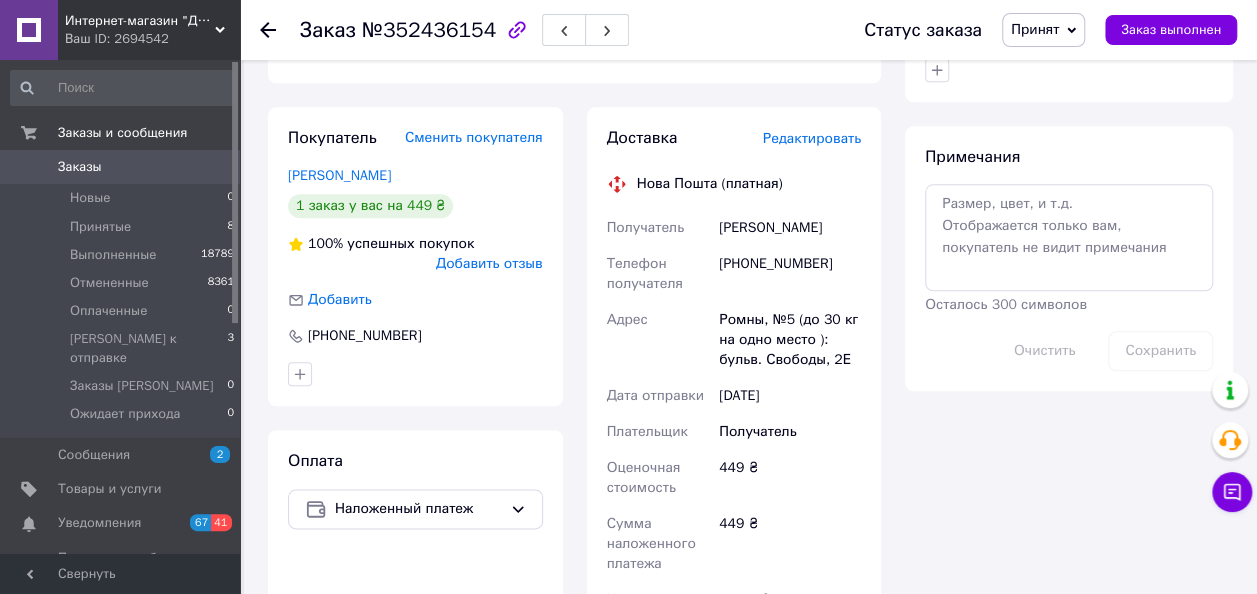 click 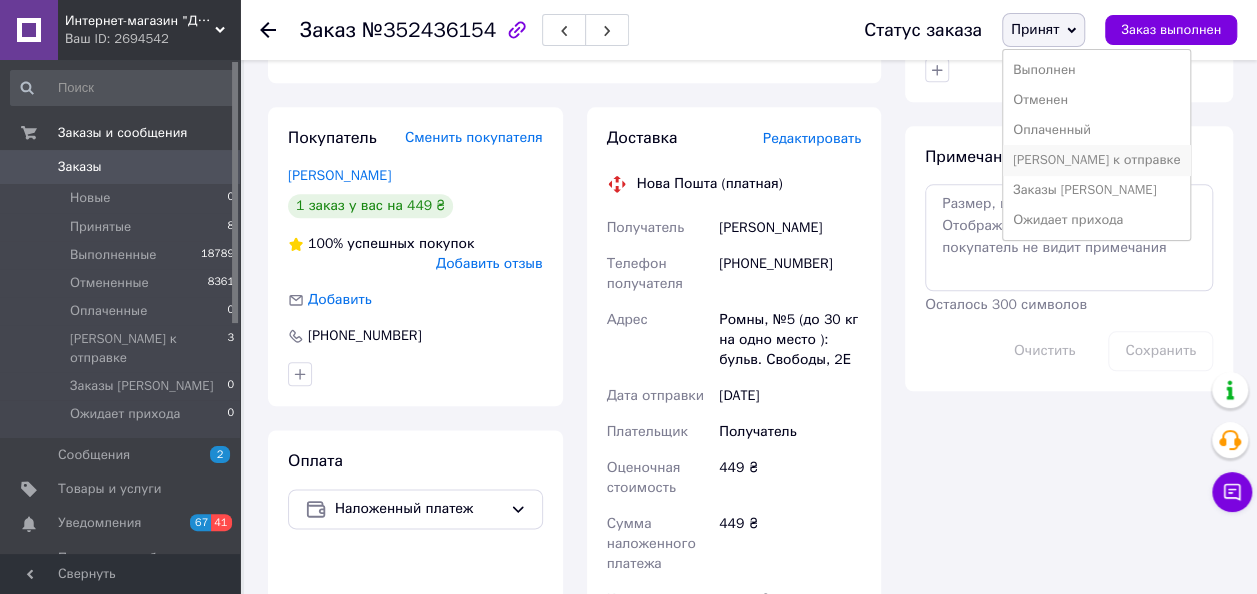 click on "[PERSON_NAME] к отправке" at bounding box center (1096, 160) 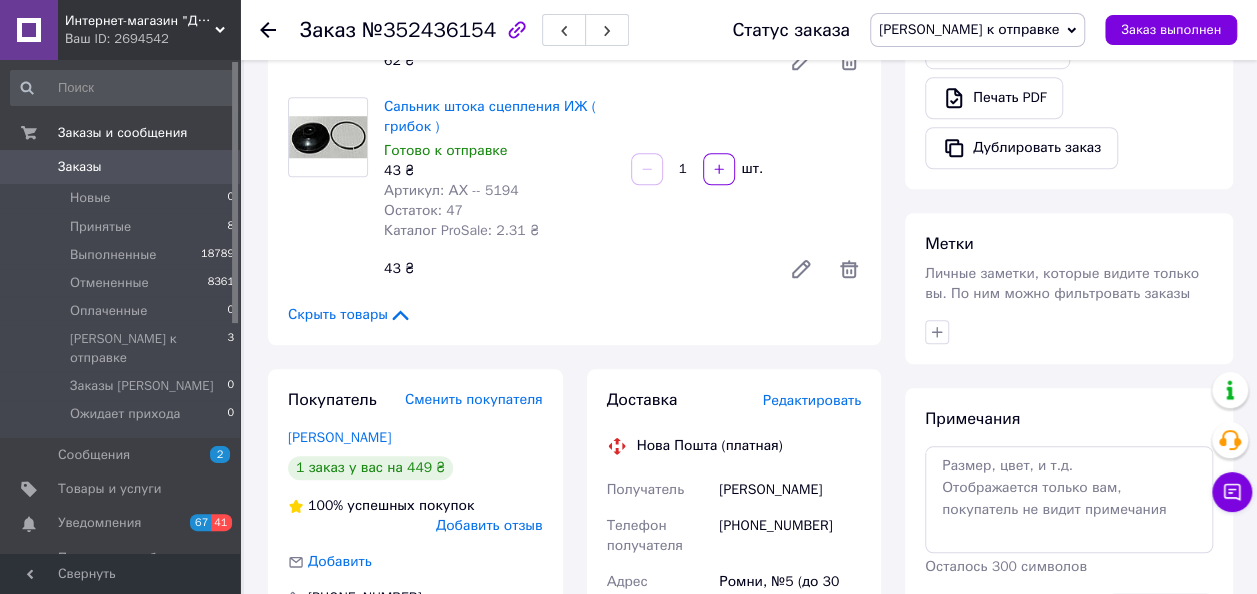 scroll, scrollTop: 500, scrollLeft: 0, axis: vertical 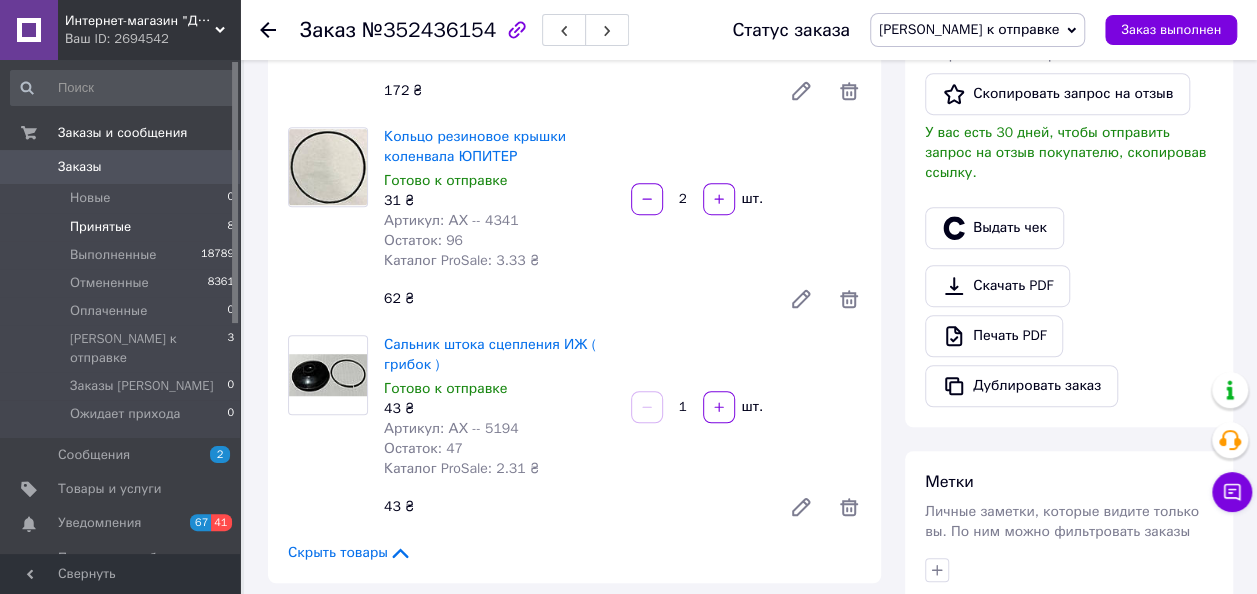 click on "Принятые" at bounding box center (100, 227) 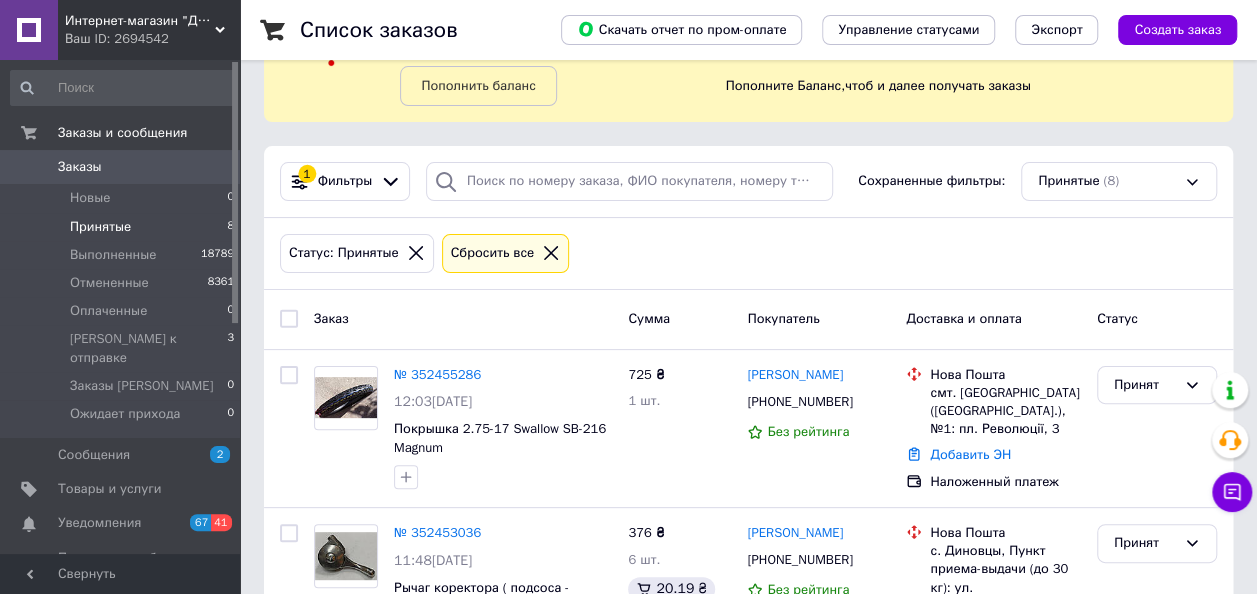 scroll, scrollTop: 500, scrollLeft: 0, axis: vertical 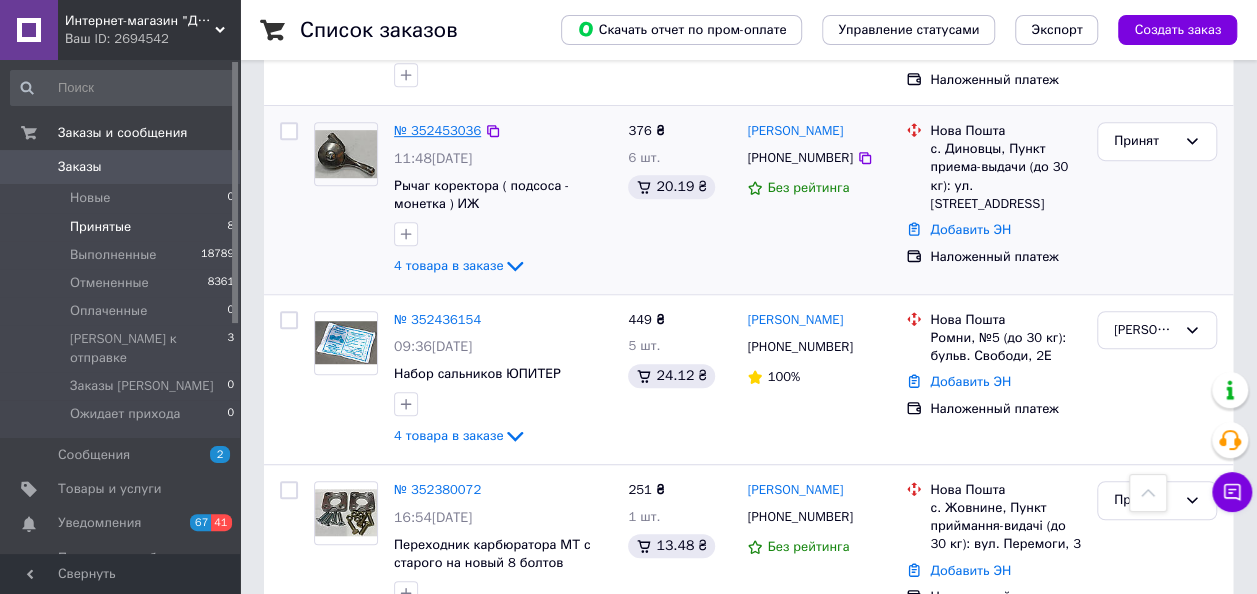 click on "№ 352453036" at bounding box center (437, 130) 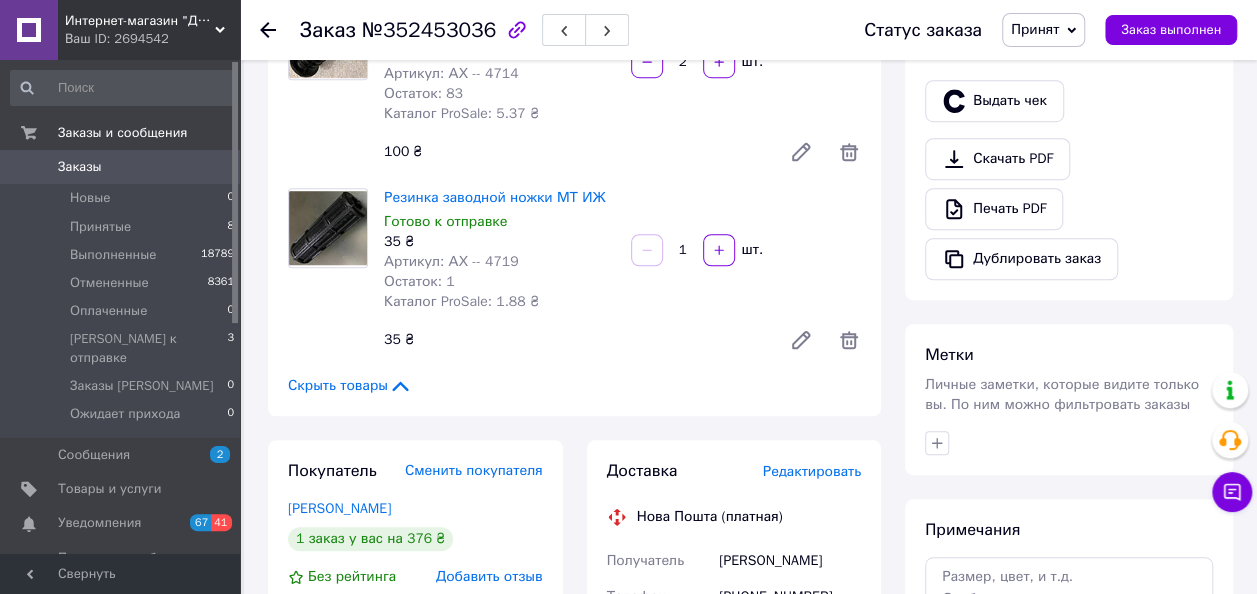 scroll, scrollTop: 700, scrollLeft: 0, axis: vertical 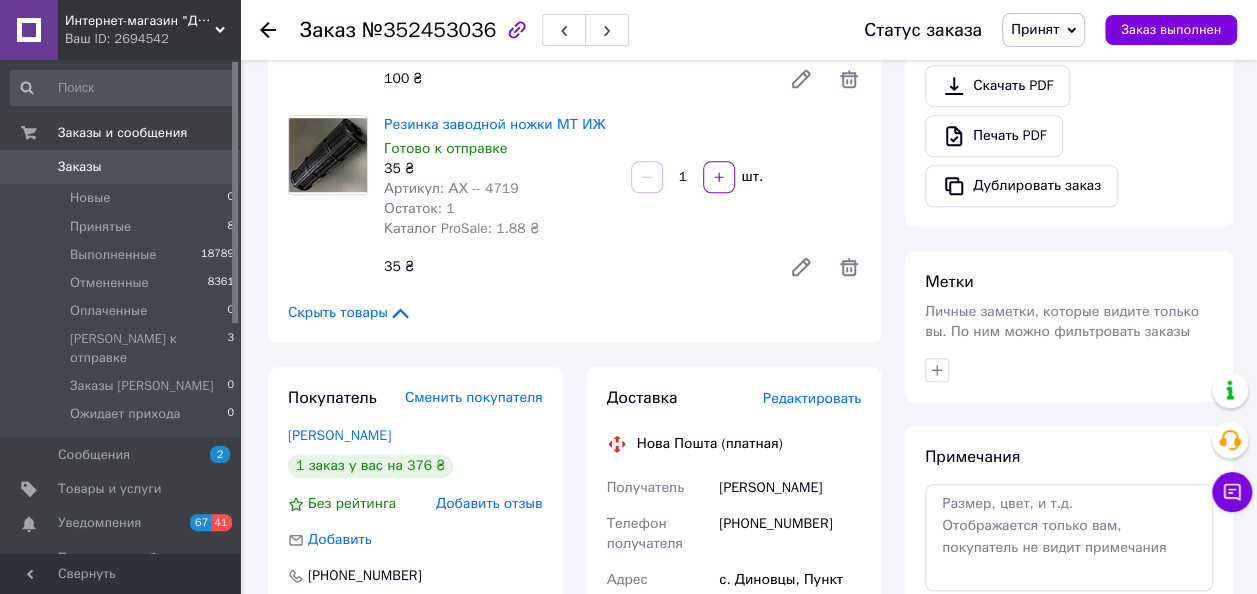 click on "Принят" at bounding box center [1043, 30] 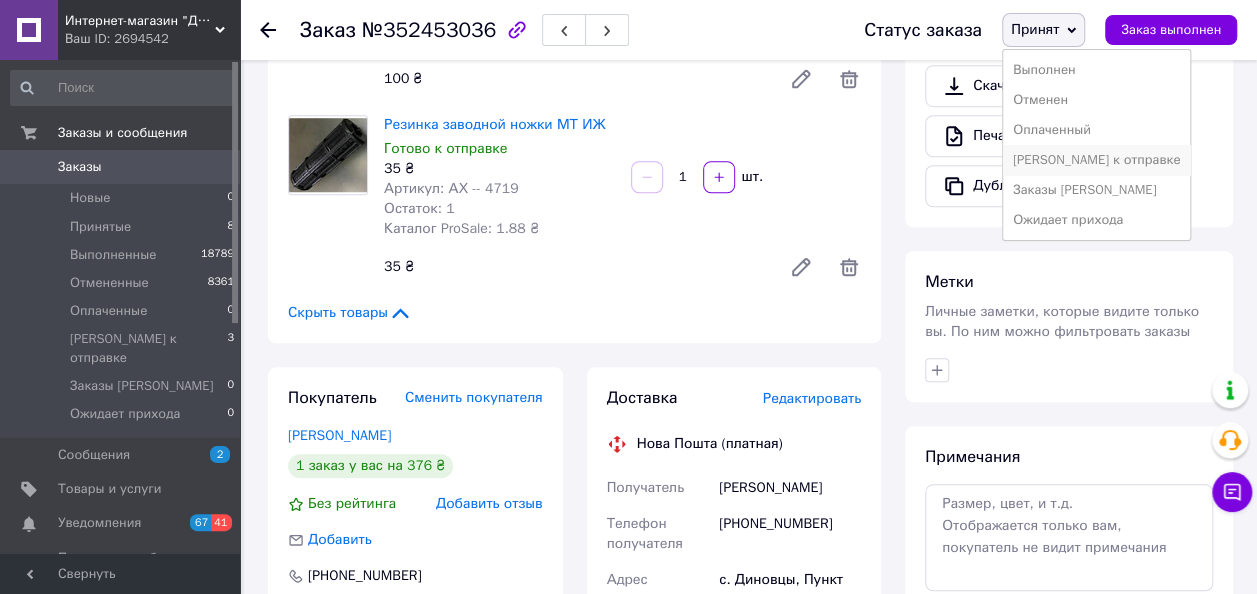 click on "[PERSON_NAME] к отправке" at bounding box center (1096, 160) 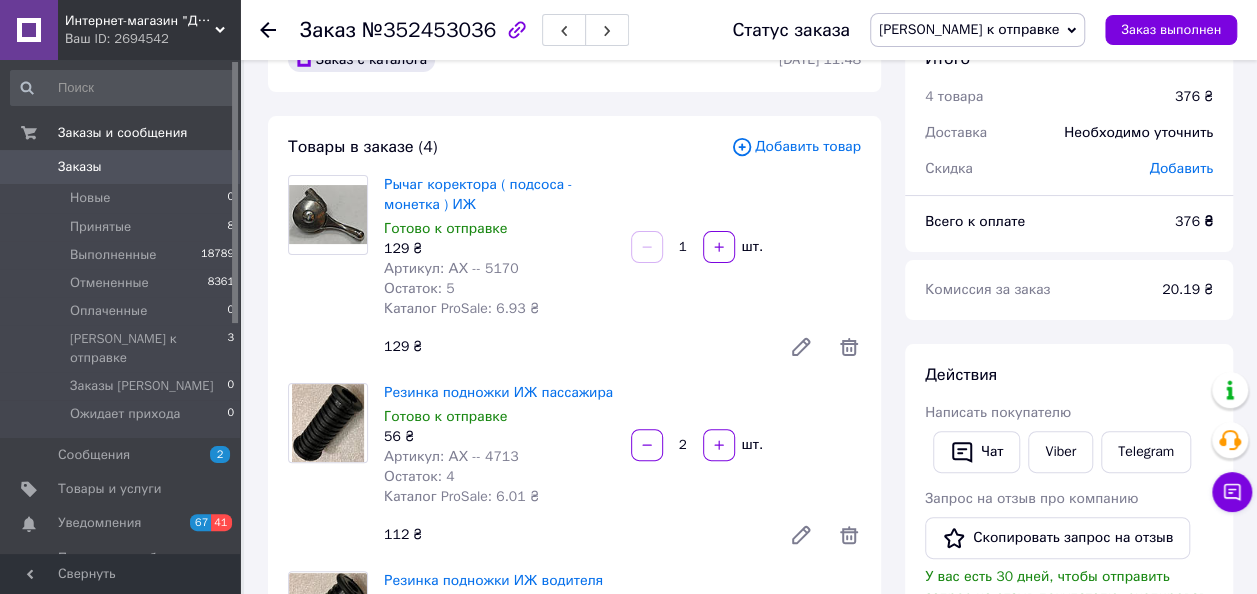 scroll, scrollTop: 100, scrollLeft: 0, axis: vertical 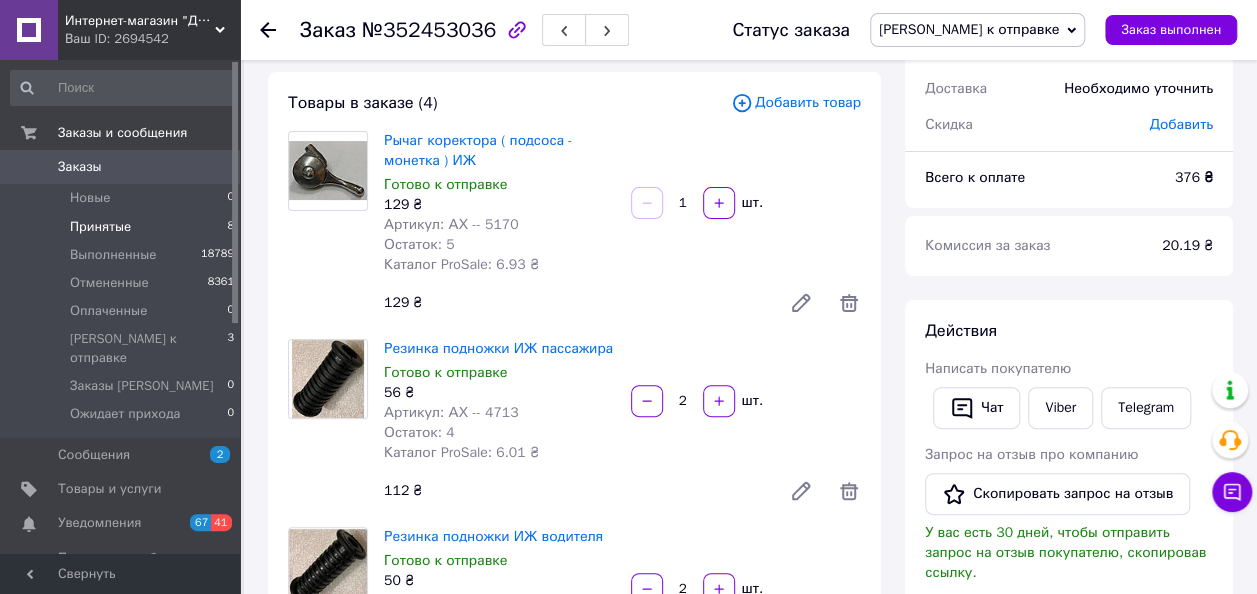 click on "Принятые" at bounding box center (100, 227) 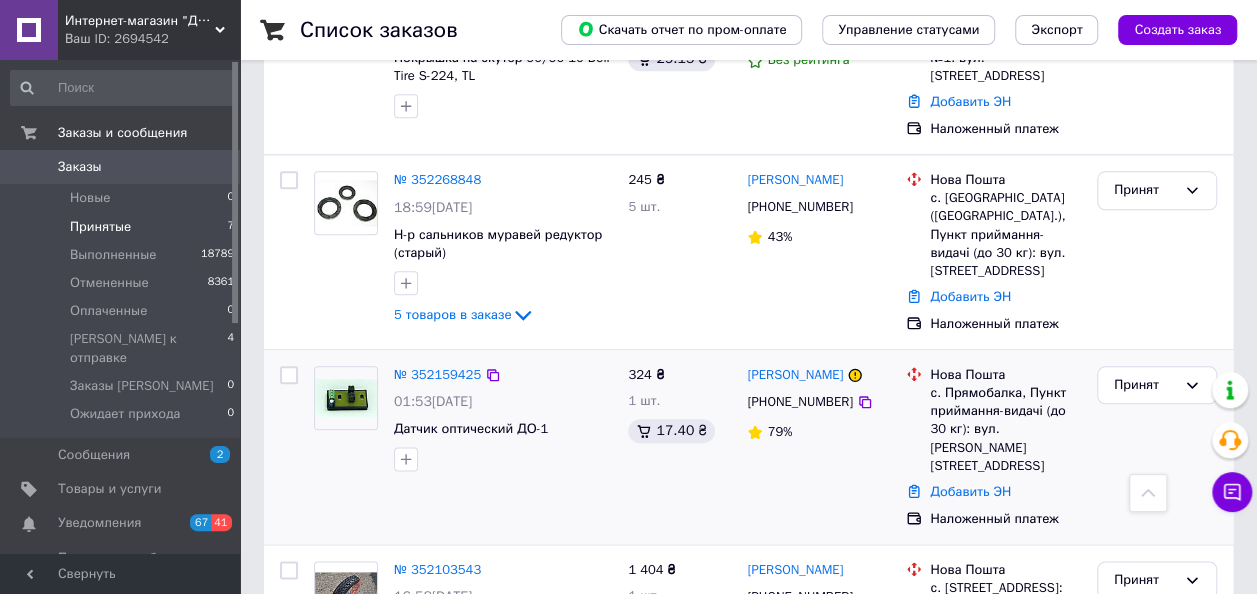 scroll, scrollTop: 1043, scrollLeft: 0, axis: vertical 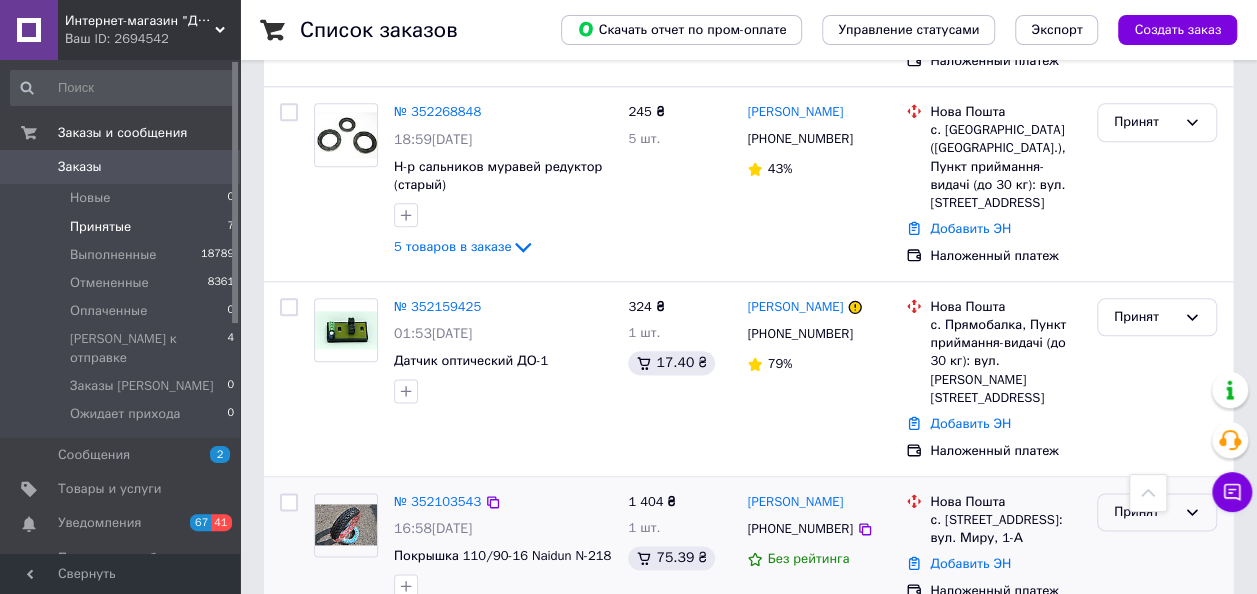 click on "Принят" at bounding box center (1145, 512) 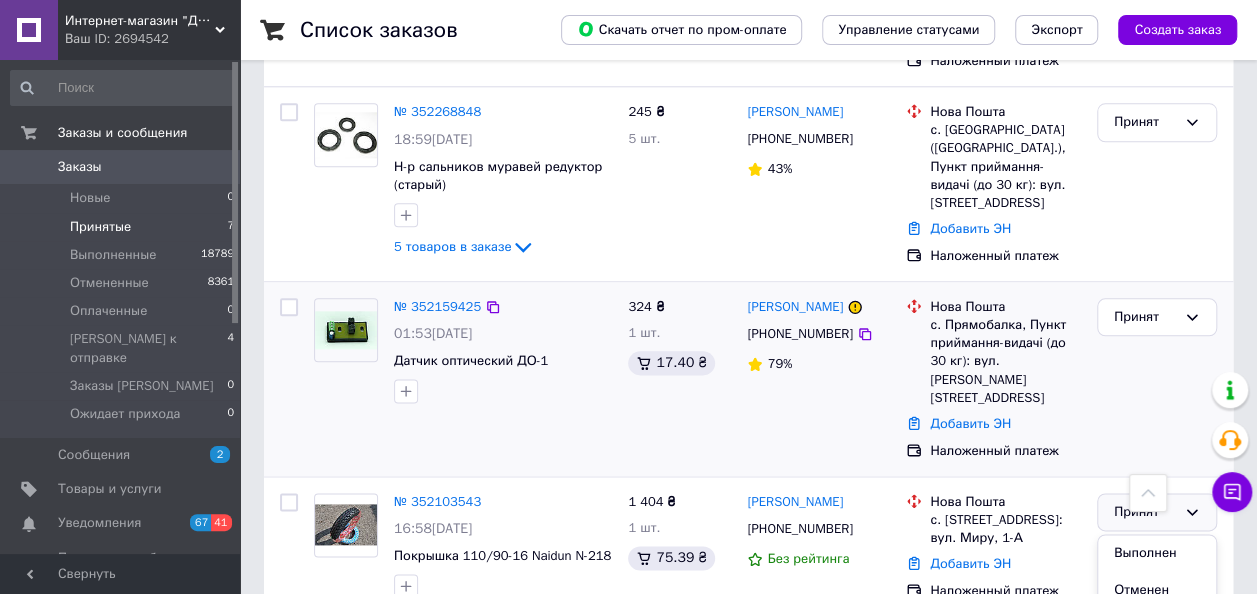 scroll, scrollTop: 1104, scrollLeft: 0, axis: vertical 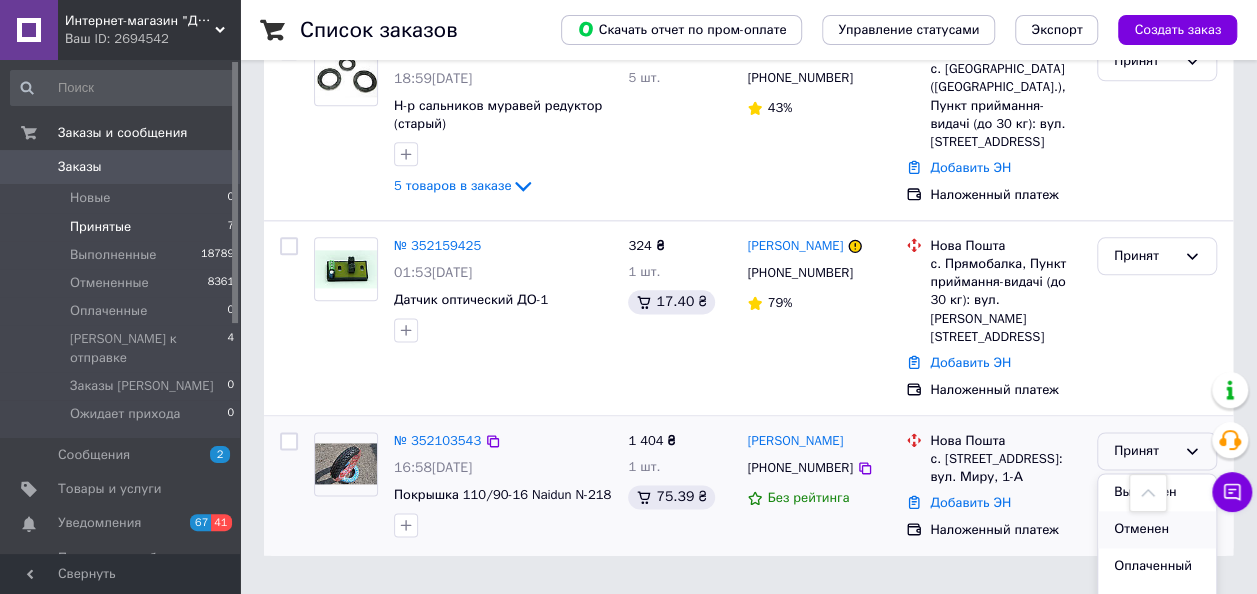 click on "Отменен" at bounding box center [1157, 529] 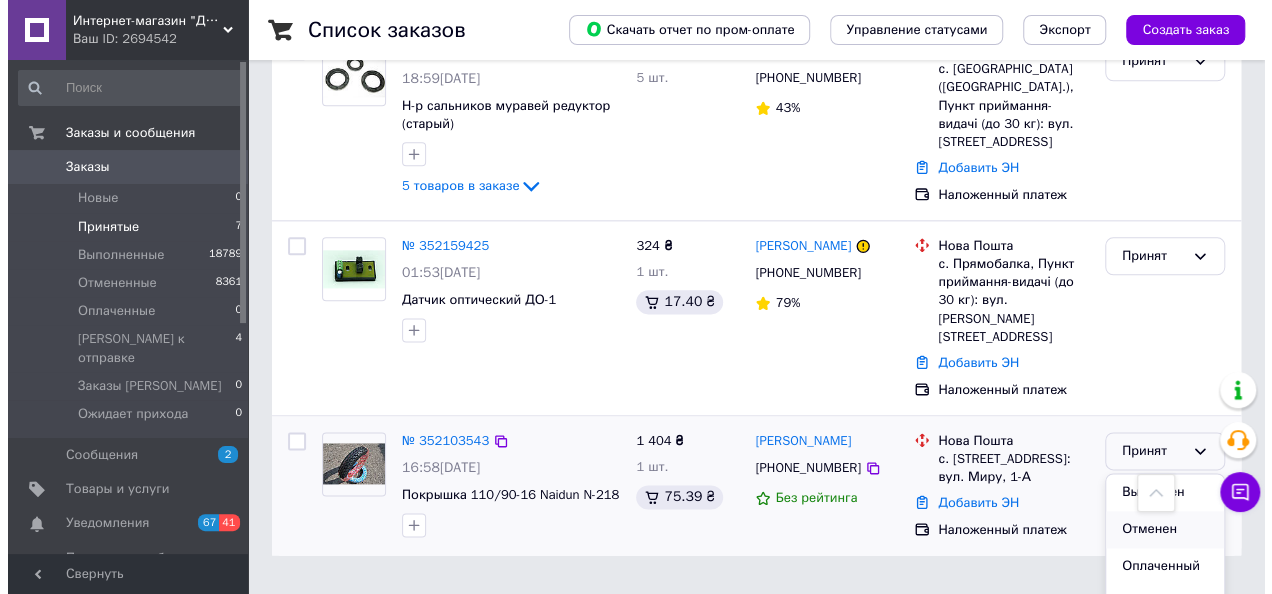 scroll, scrollTop: 1043, scrollLeft: 0, axis: vertical 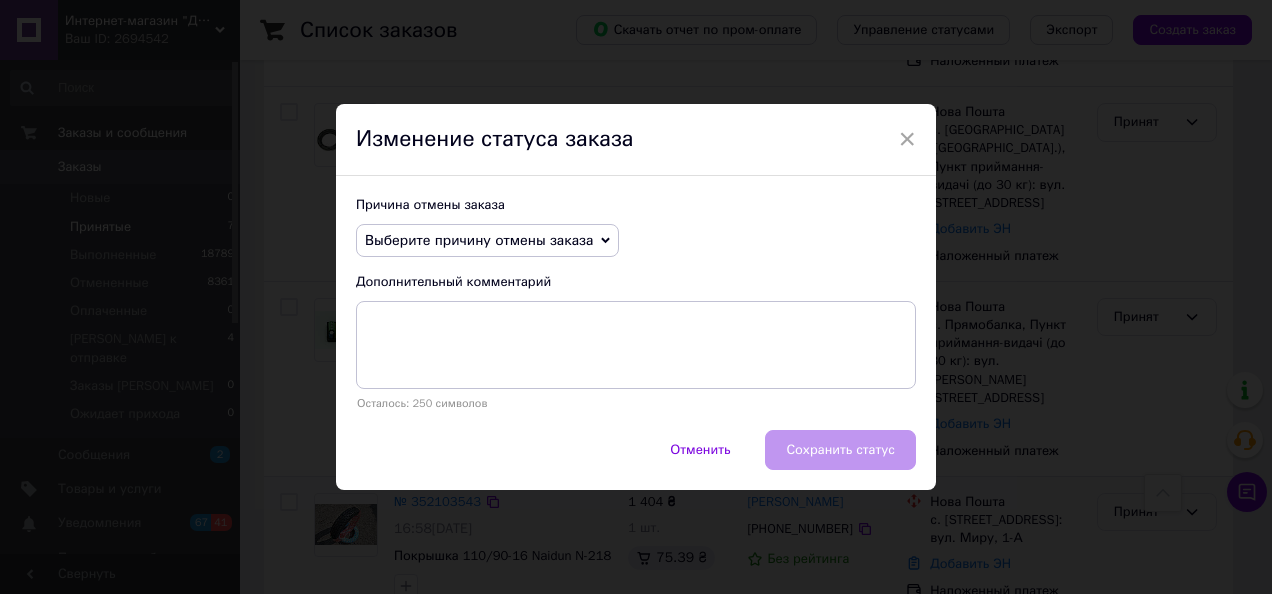 click on "Выберите причину отмены заказа" at bounding box center [479, 240] 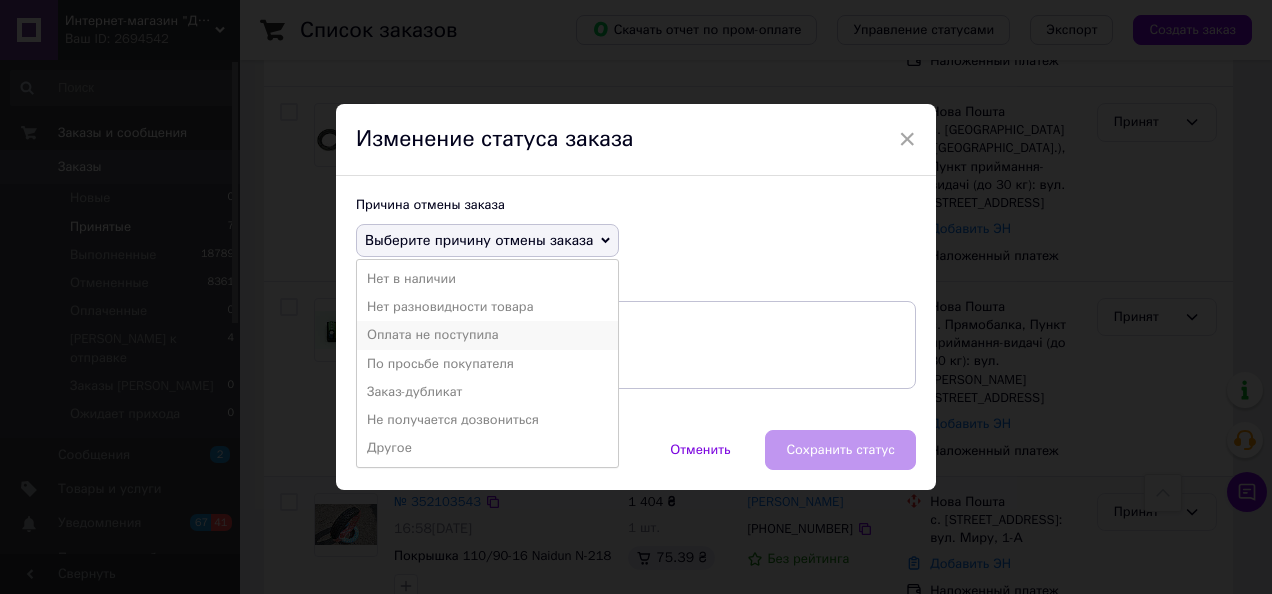 click on "Оплата не поступила" at bounding box center [487, 335] 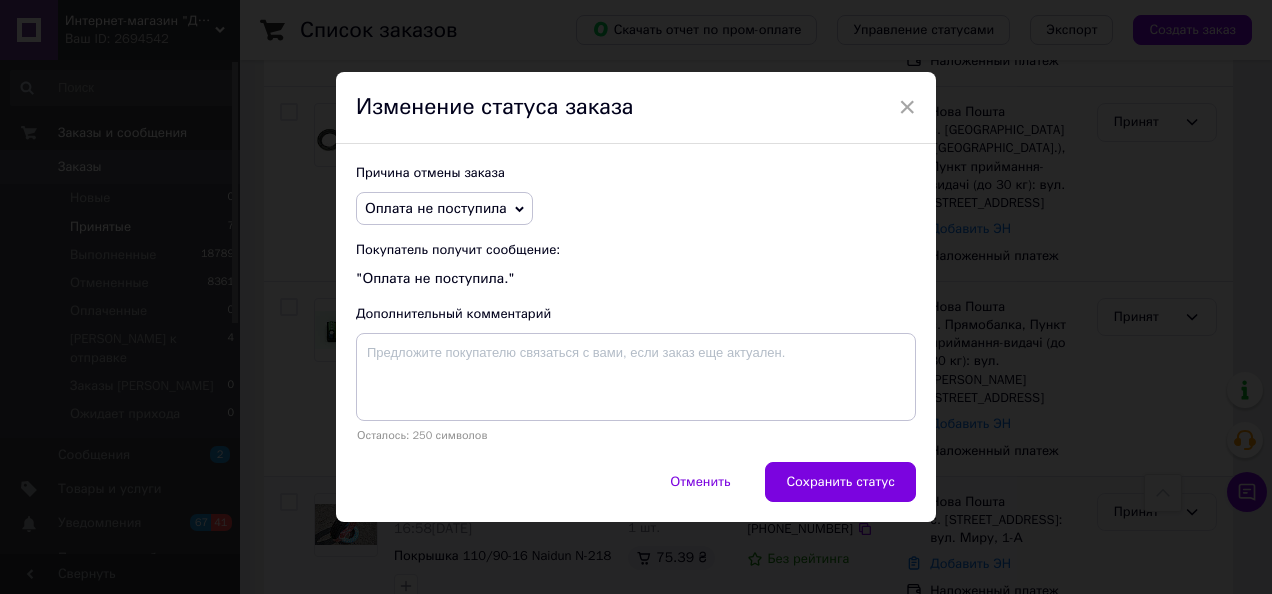 click on "Оплата не поступила" at bounding box center [436, 208] 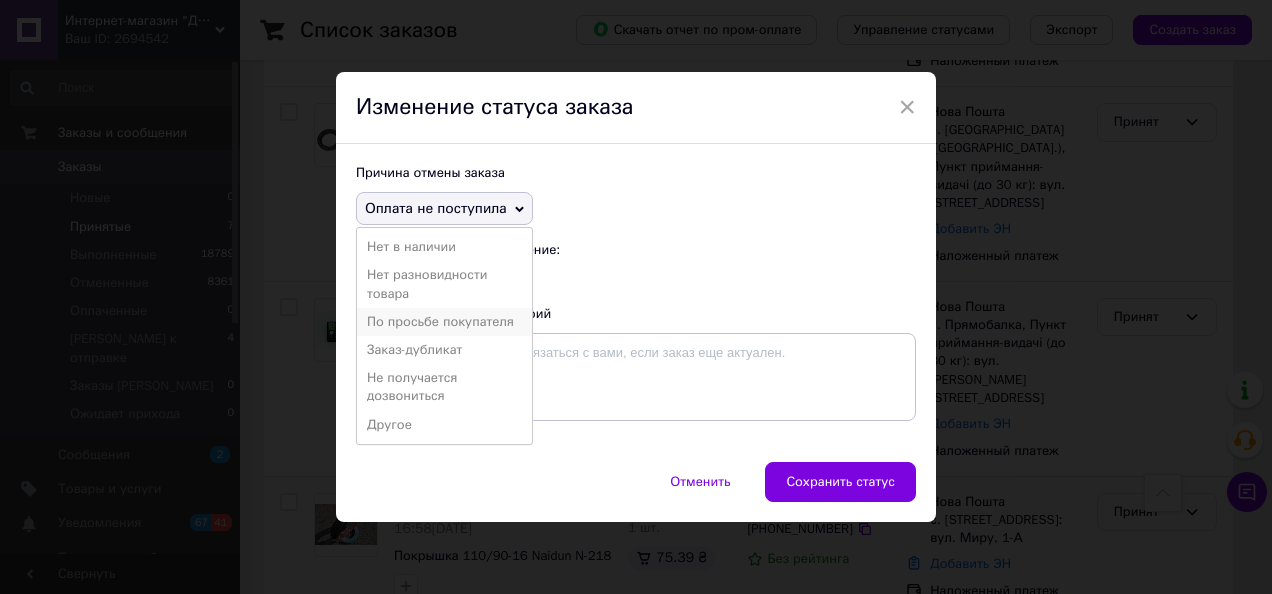 click on "По просьбе покупателя" at bounding box center [444, 322] 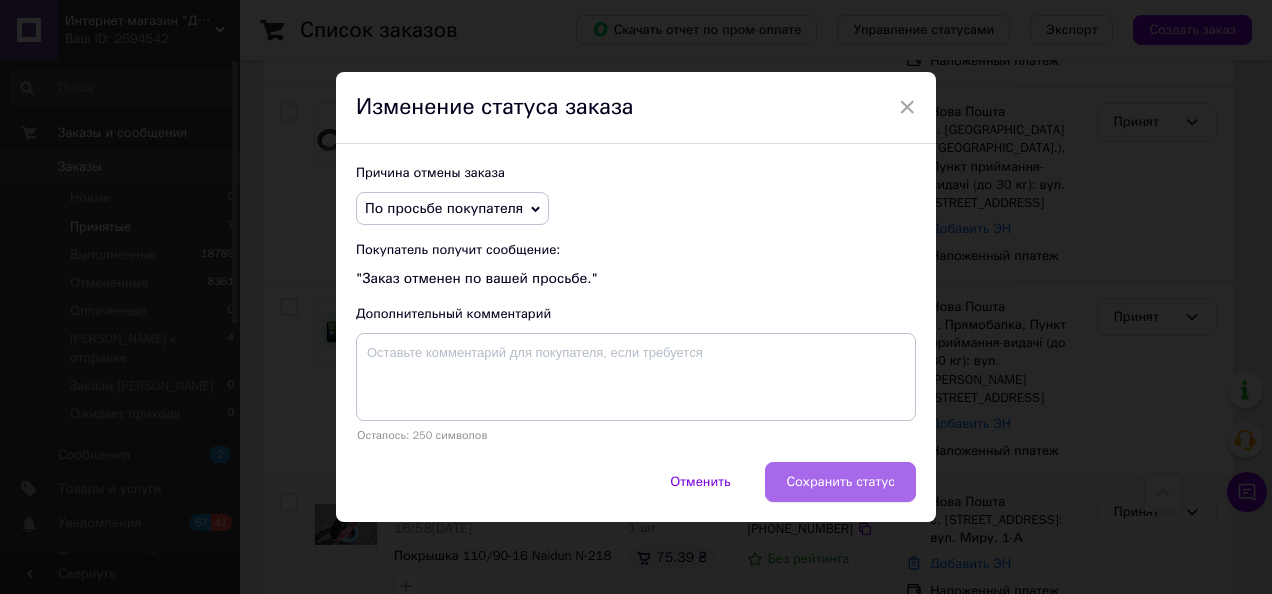 click on "Сохранить статус" at bounding box center (840, 482) 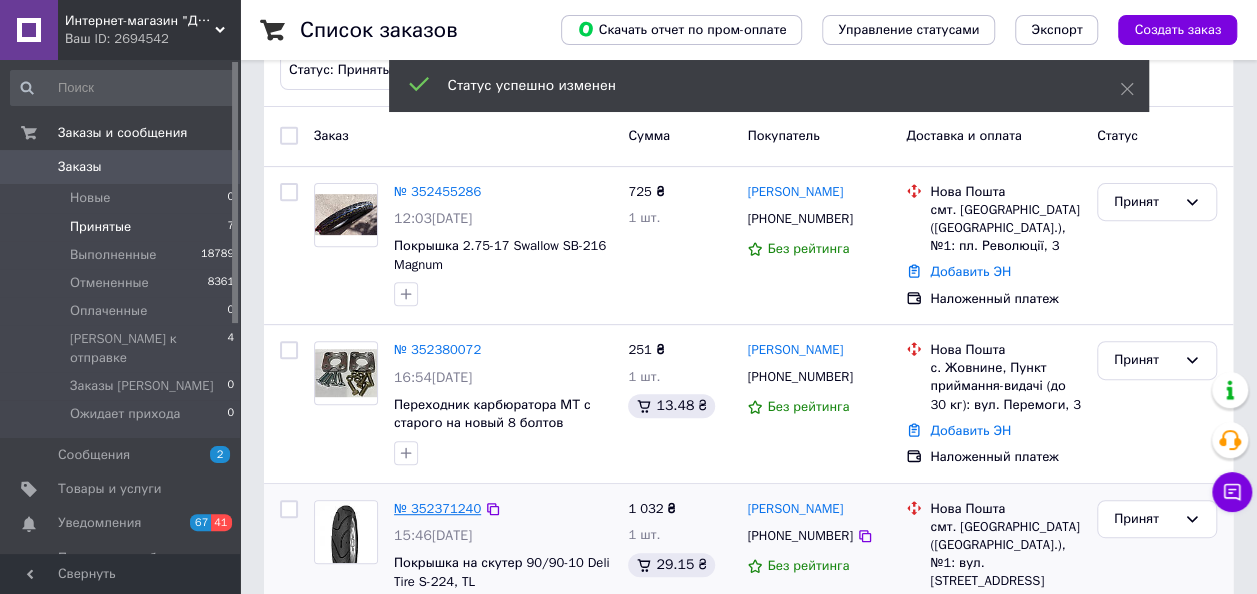 scroll, scrollTop: 352, scrollLeft: 0, axis: vertical 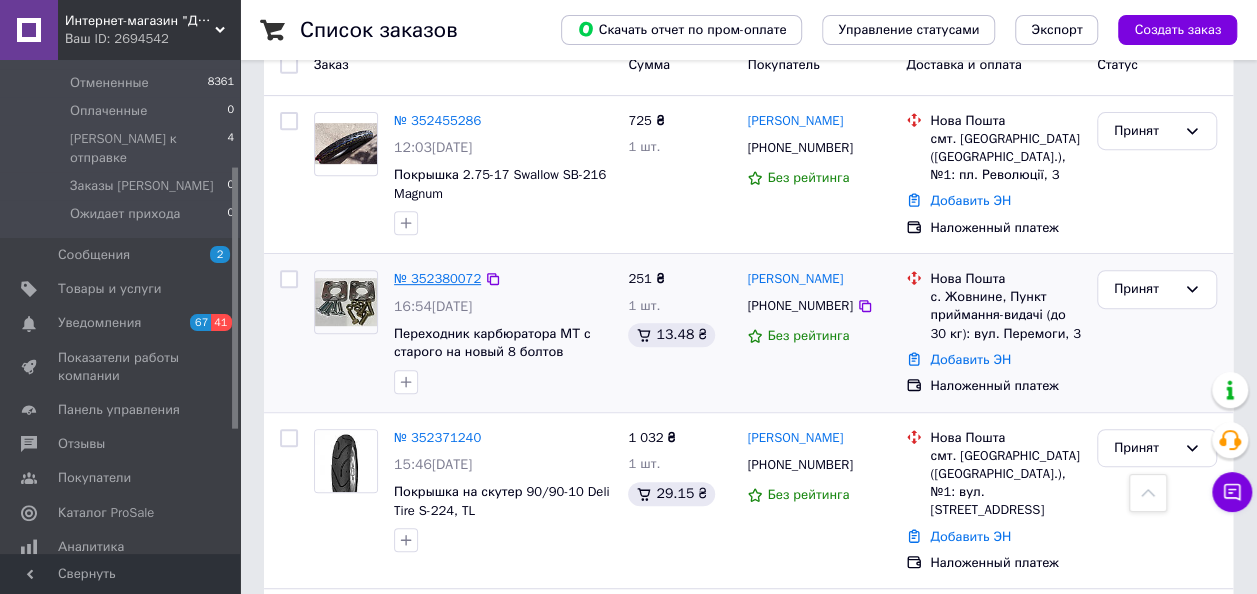 click on "№ 352380072" at bounding box center [437, 278] 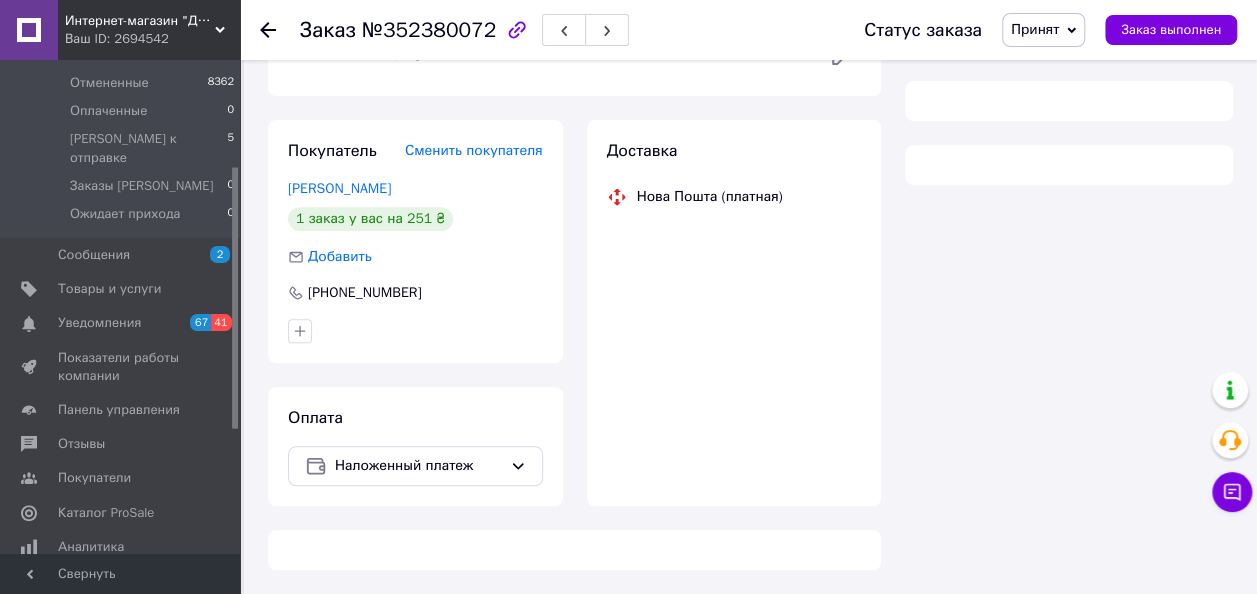 scroll, scrollTop: 352, scrollLeft: 0, axis: vertical 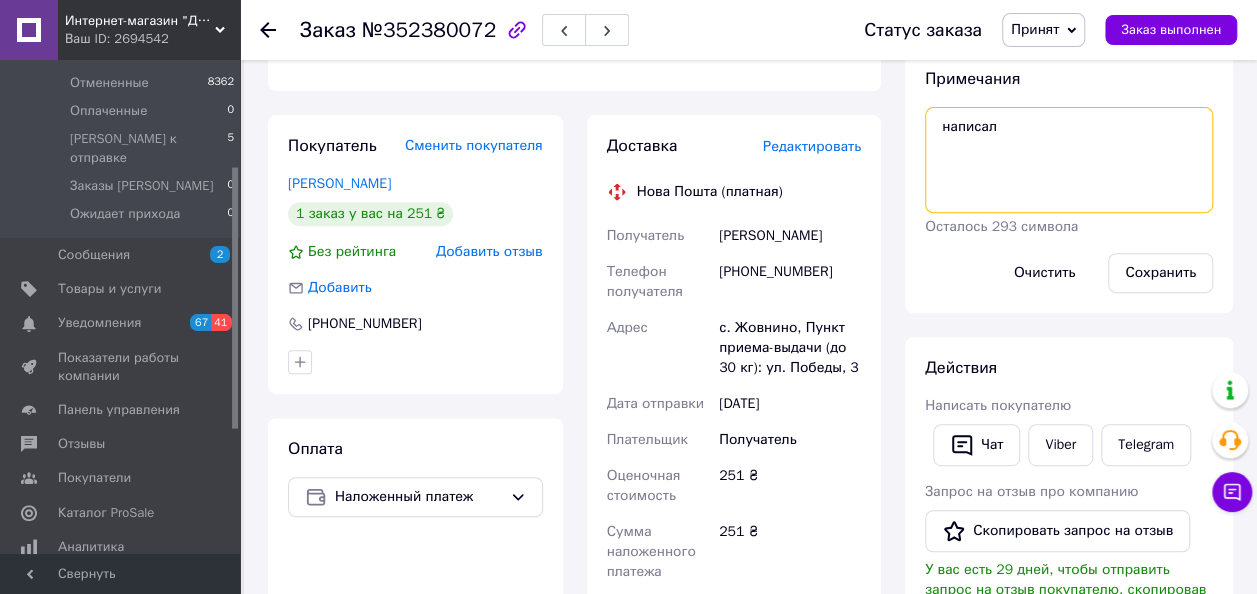 click on "написал" at bounding box center (1069, 160) 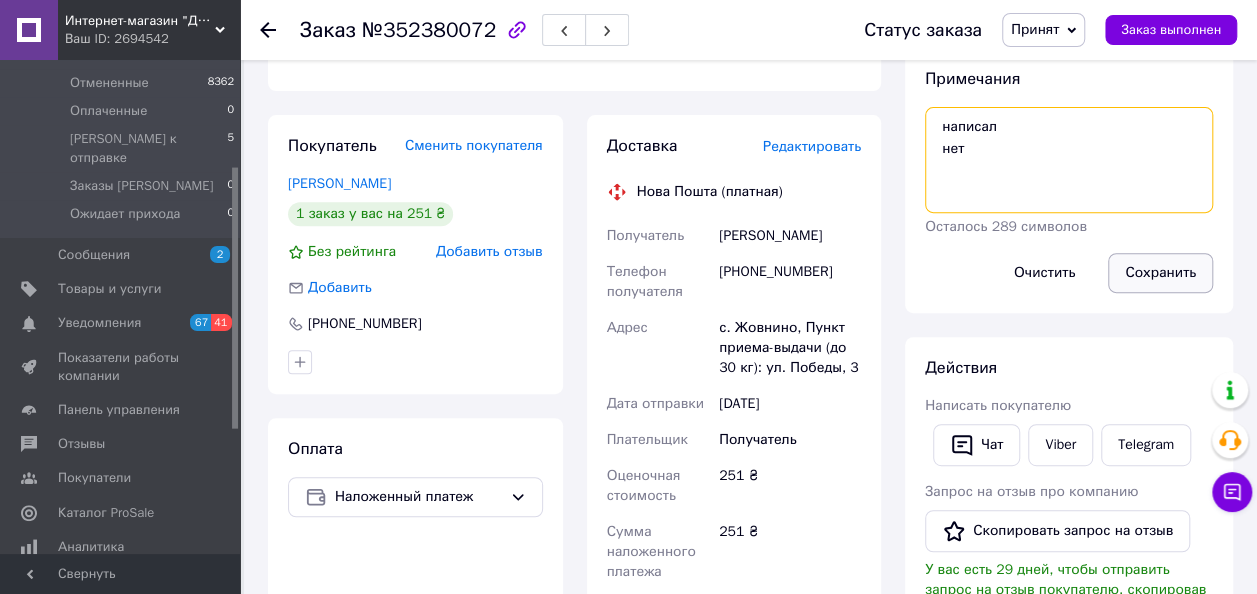 type on "написал
нет" 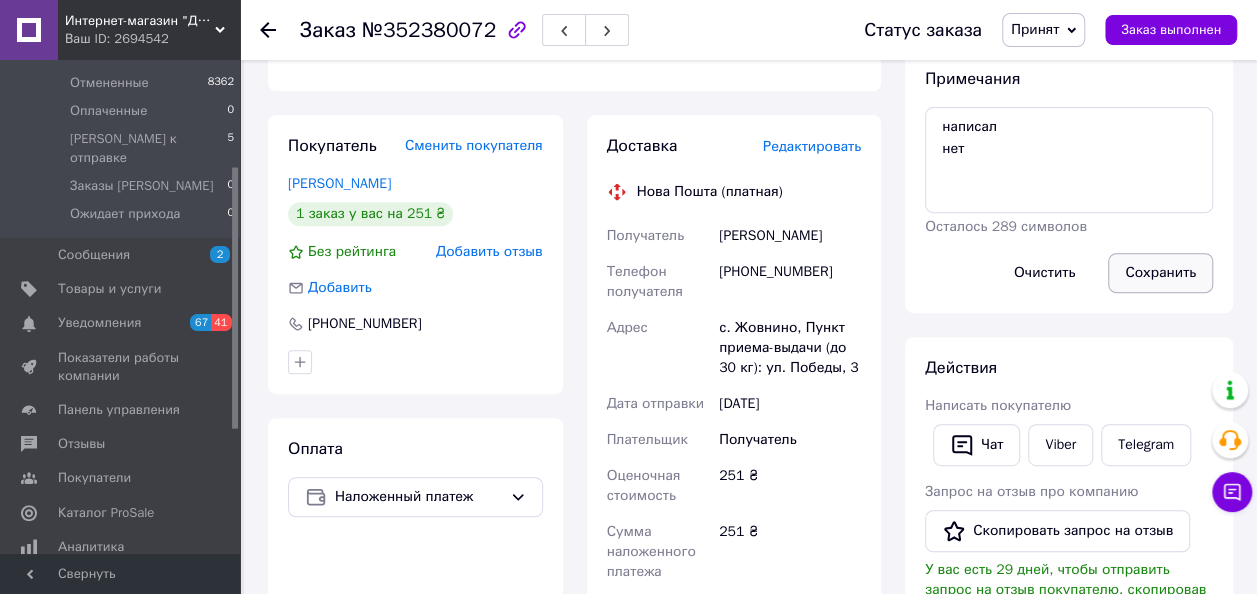 click on "Сохранить" at bounding box center (1160, 273) 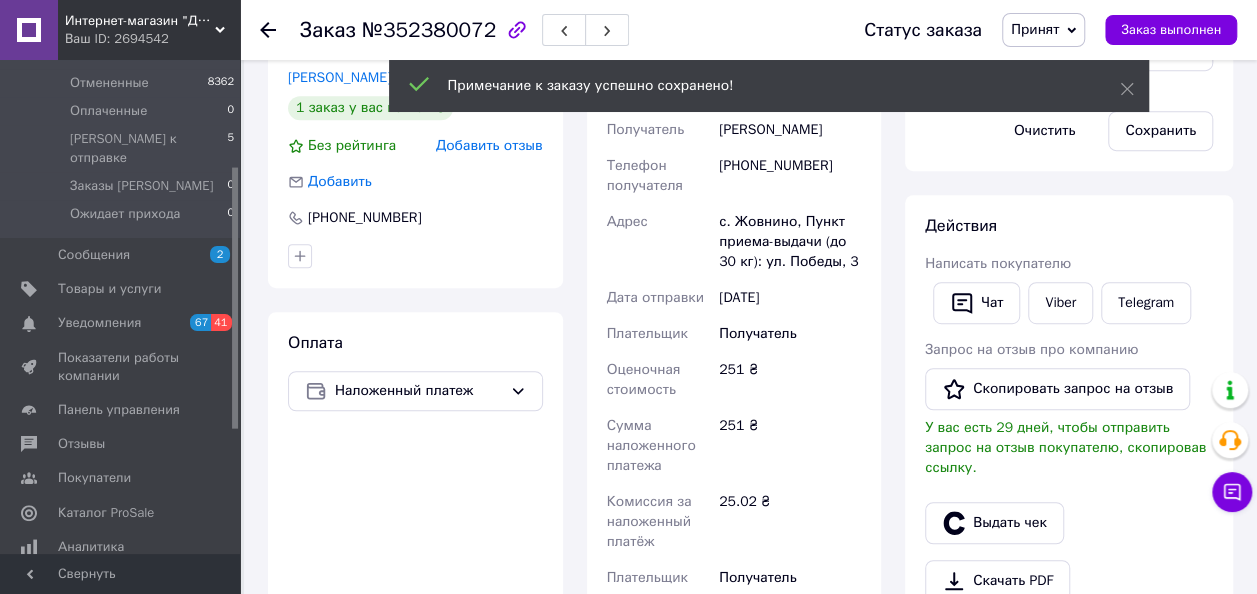 scroll, scrollTop: 652, scrollLeft: 0, axis: vertical 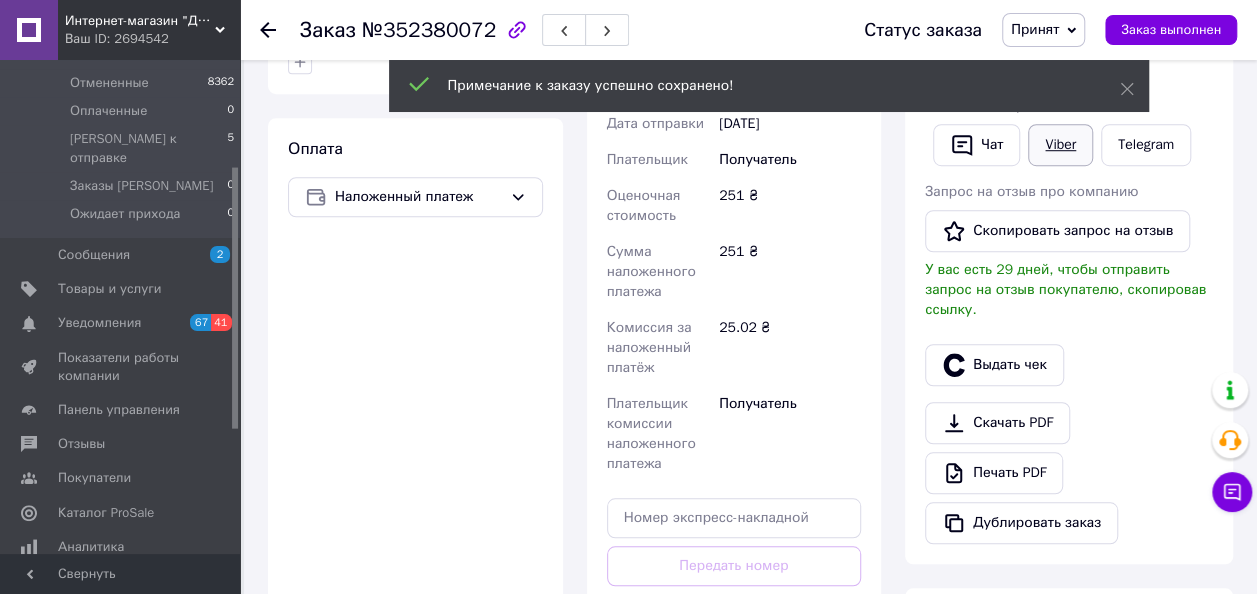 click on "Viber" at bounding box center [1060, 145] 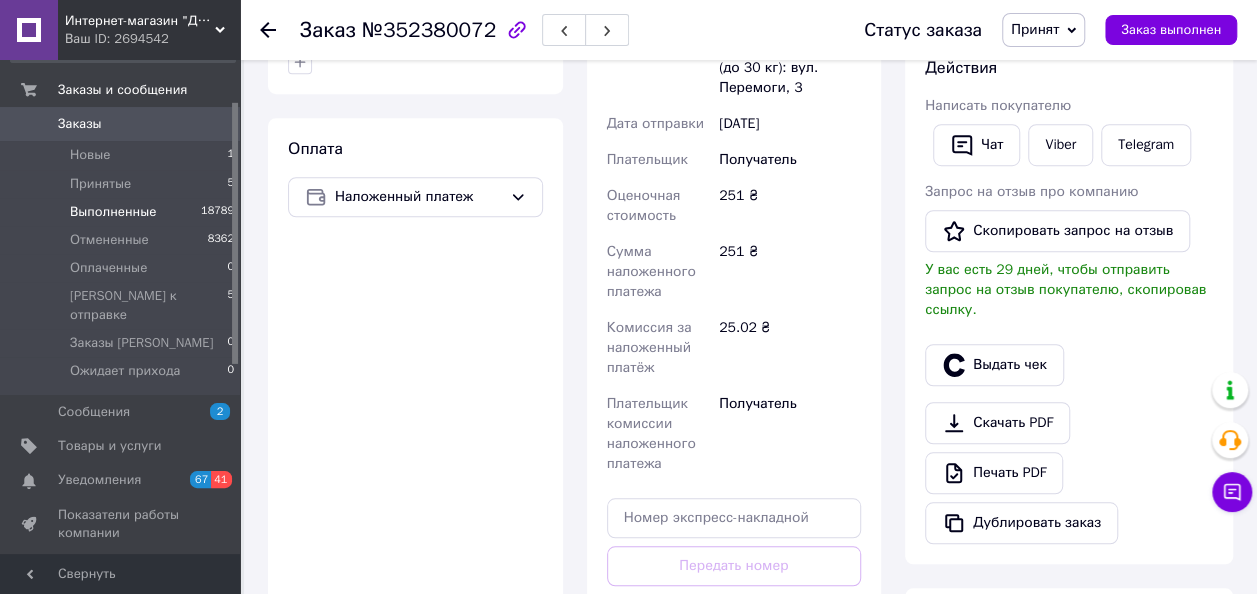 scroll, scrollTop: 0, scrollLeft: 0, axis: both 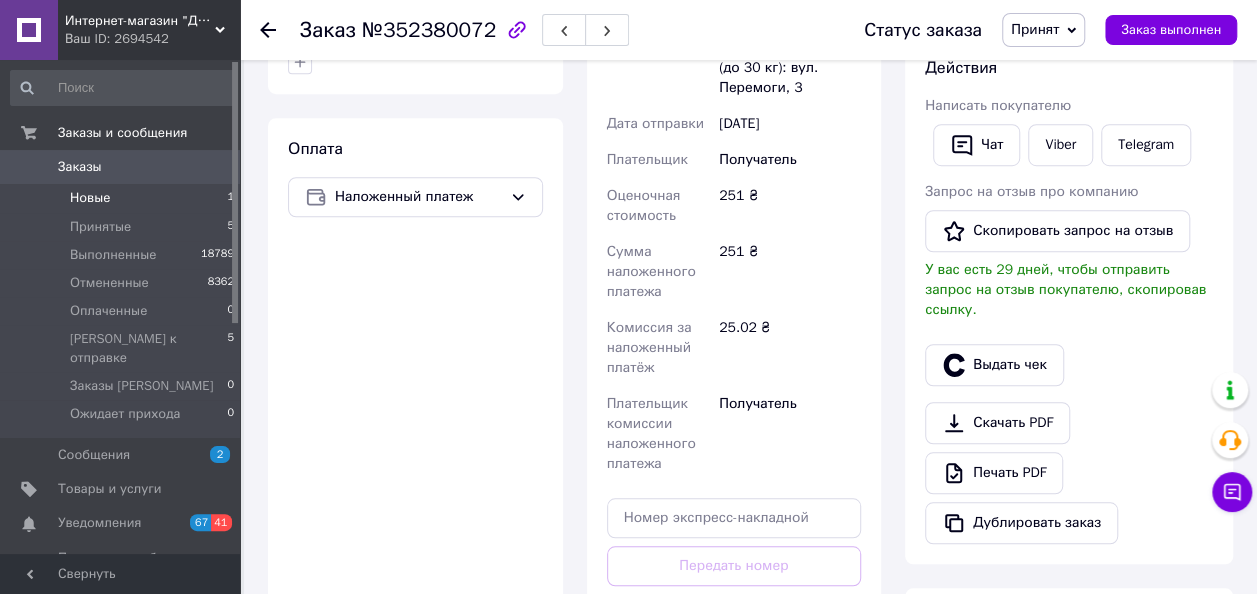 click on "Новые" at bounding box center [90, 198] 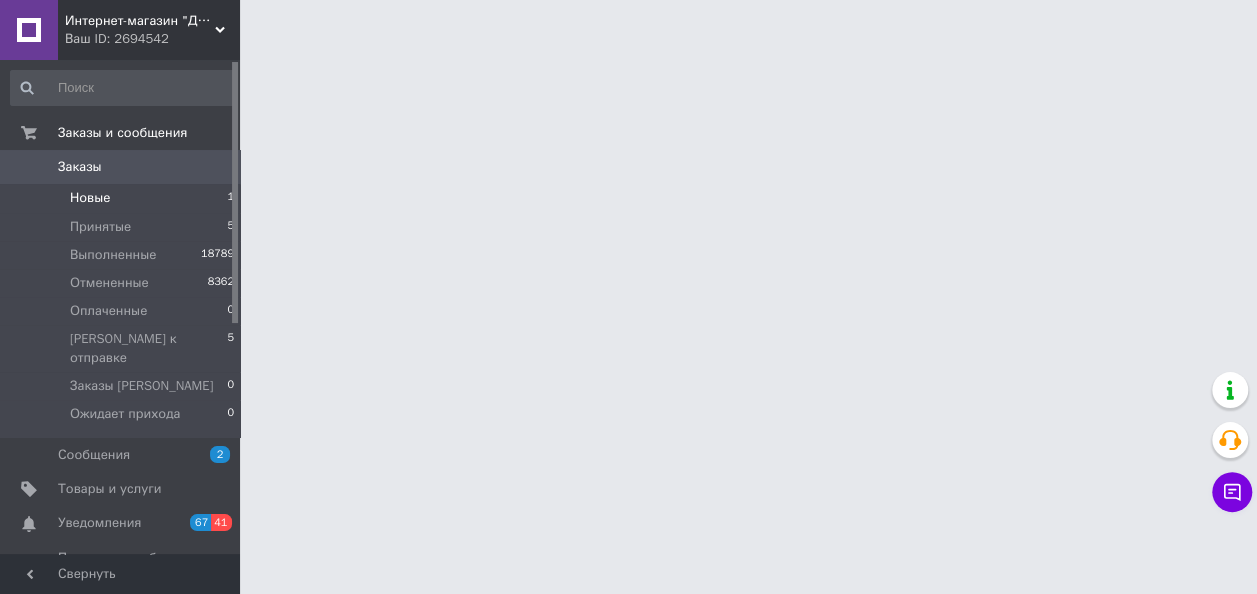 scroll, scrollTop: 0, scrollLeft: 0, axis: both 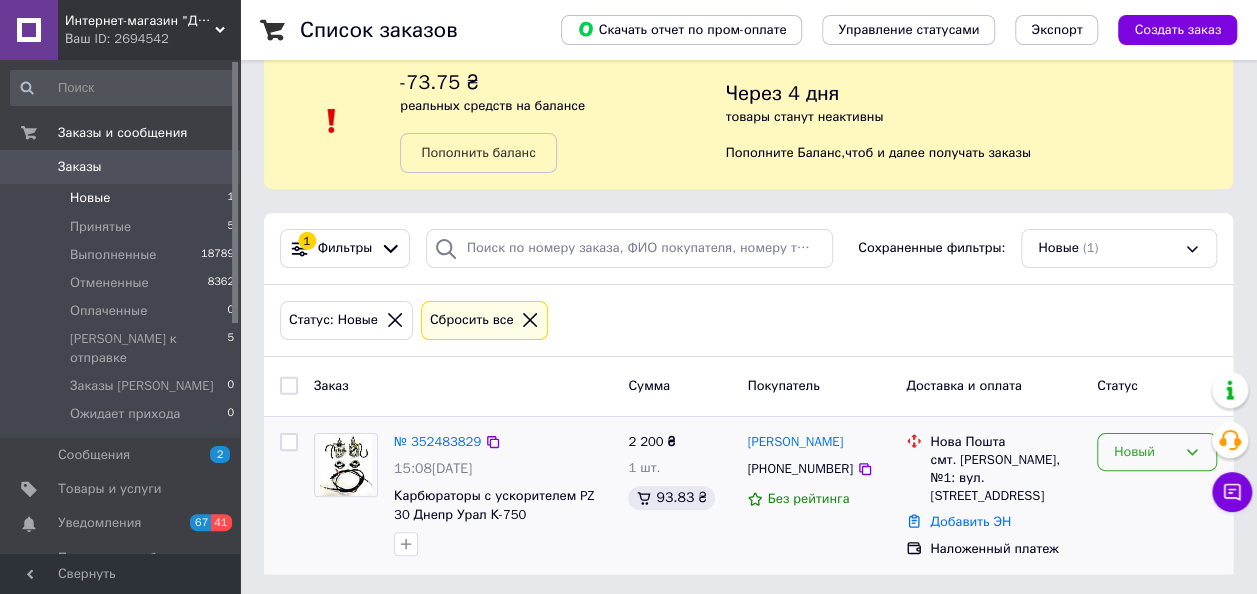 click on "Новый" at bounding box center [1145, 452] 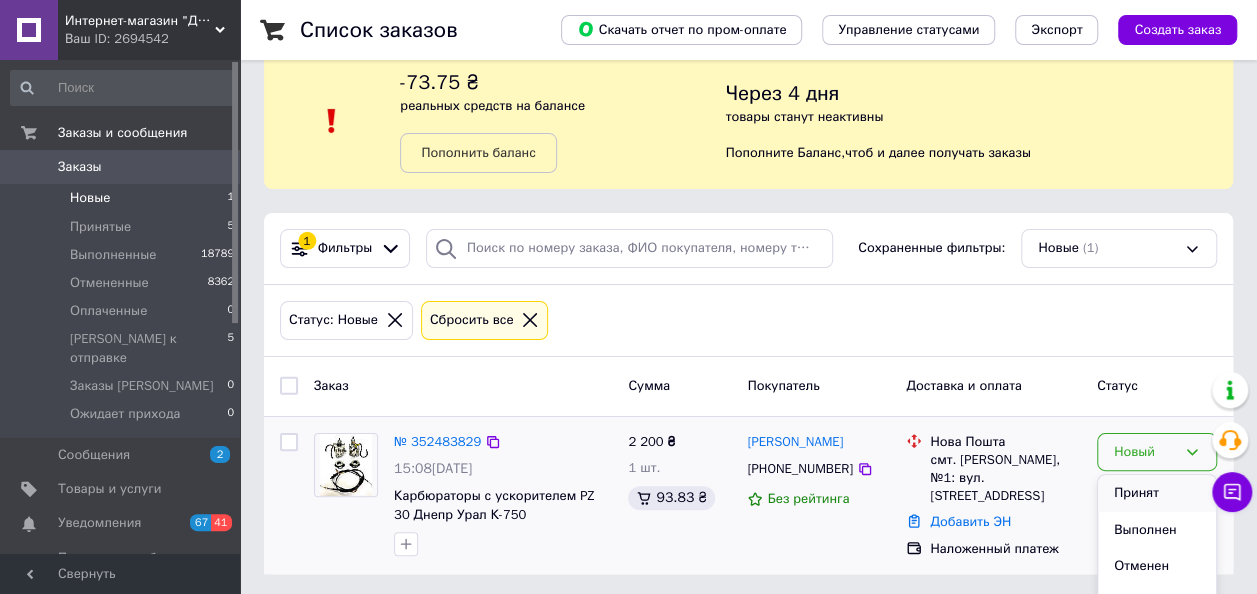 click on "Принят" at bounding box center [1157, 493] 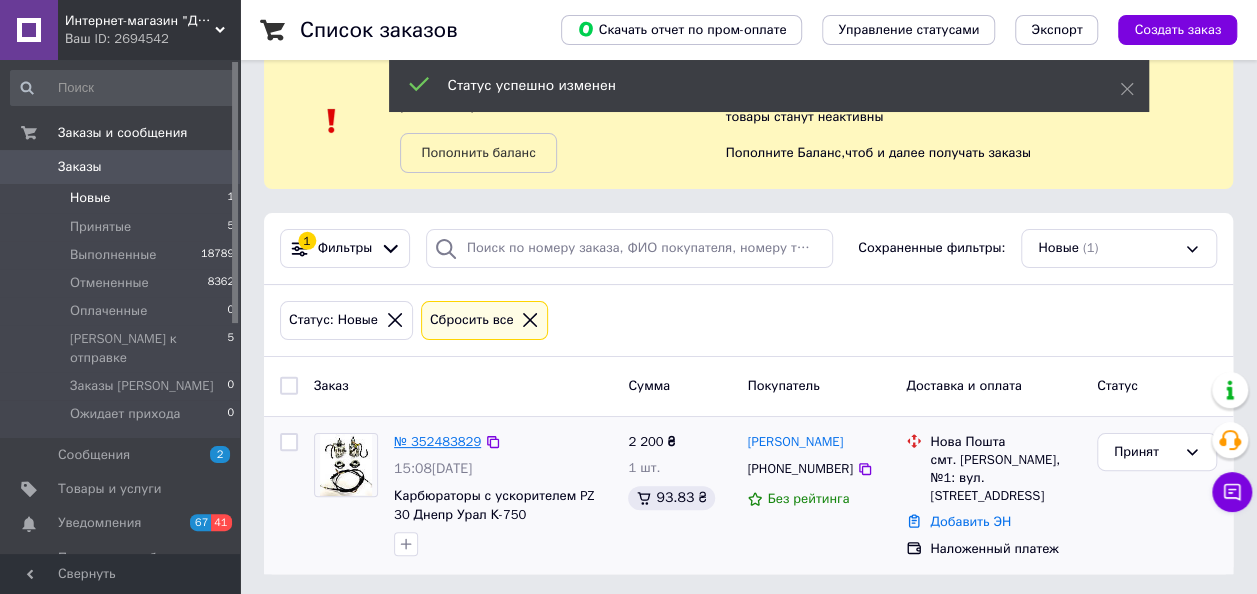 click on "№ 352483829" at bounding box center [437, 441] 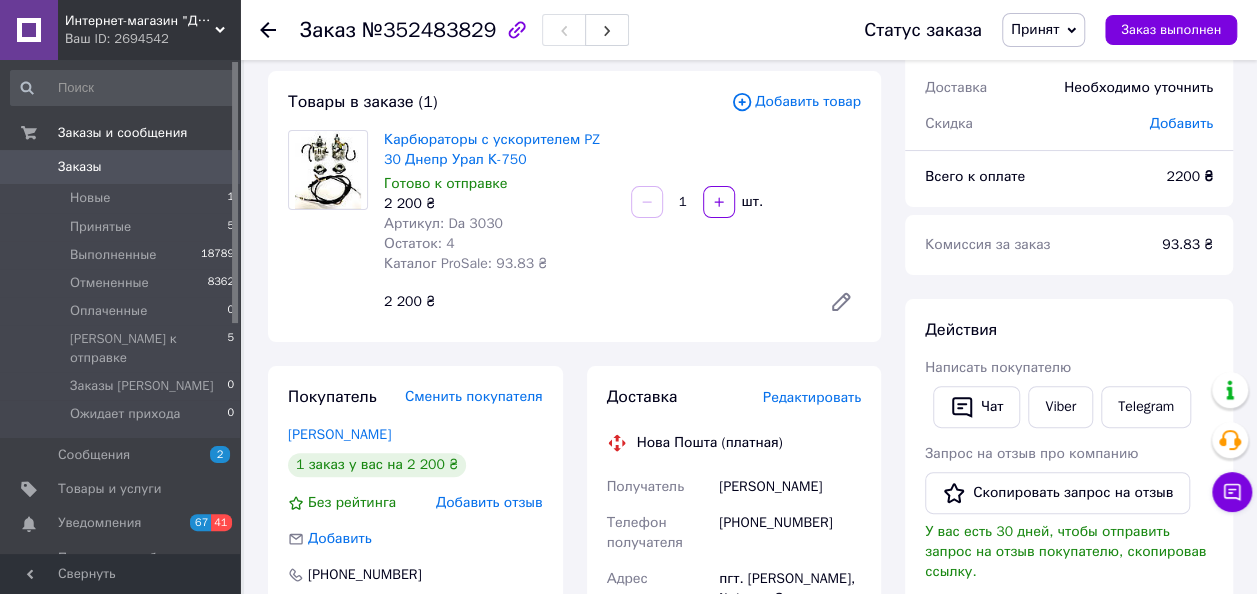 scroll, scrollTop: 200, scrollLeft: 0, axis: vertical 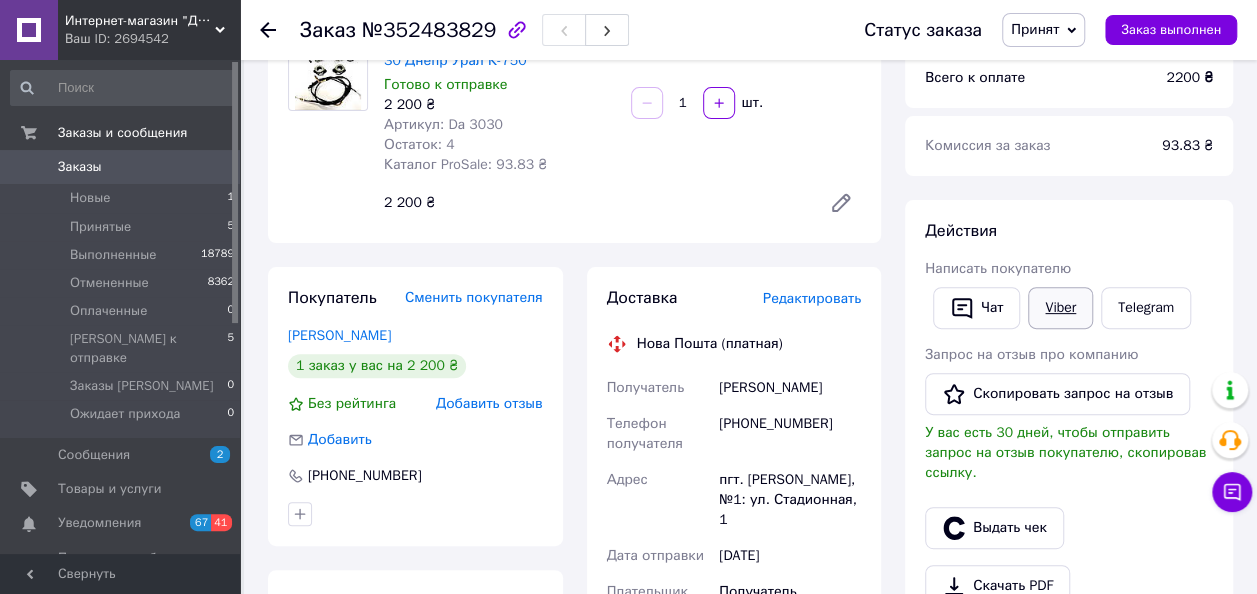click on "Viber" at bounding box center [1060, 308] 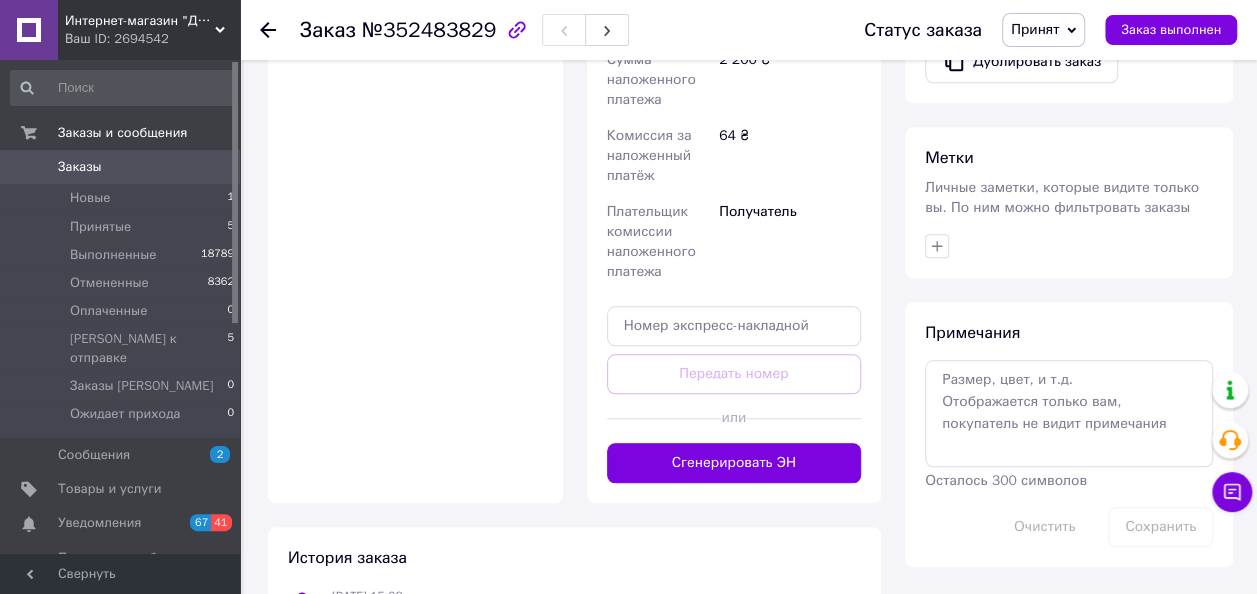 scroll, scrollTop: 927, scrollLeft: 0, axis: vertical 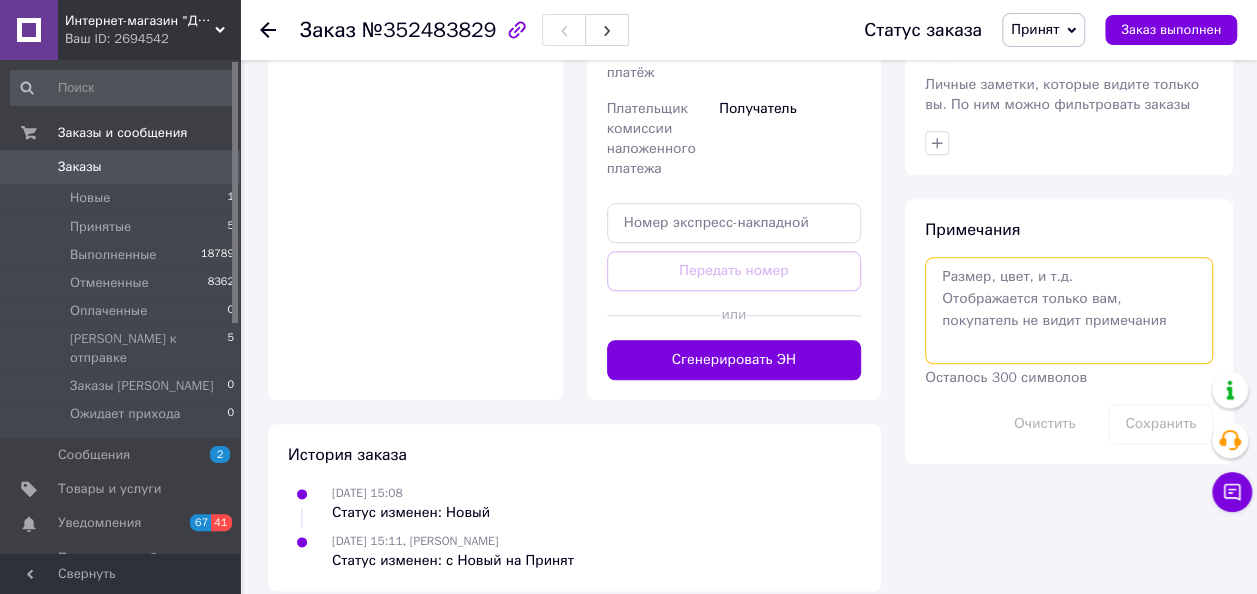 click at bounding box center [1069, 310] 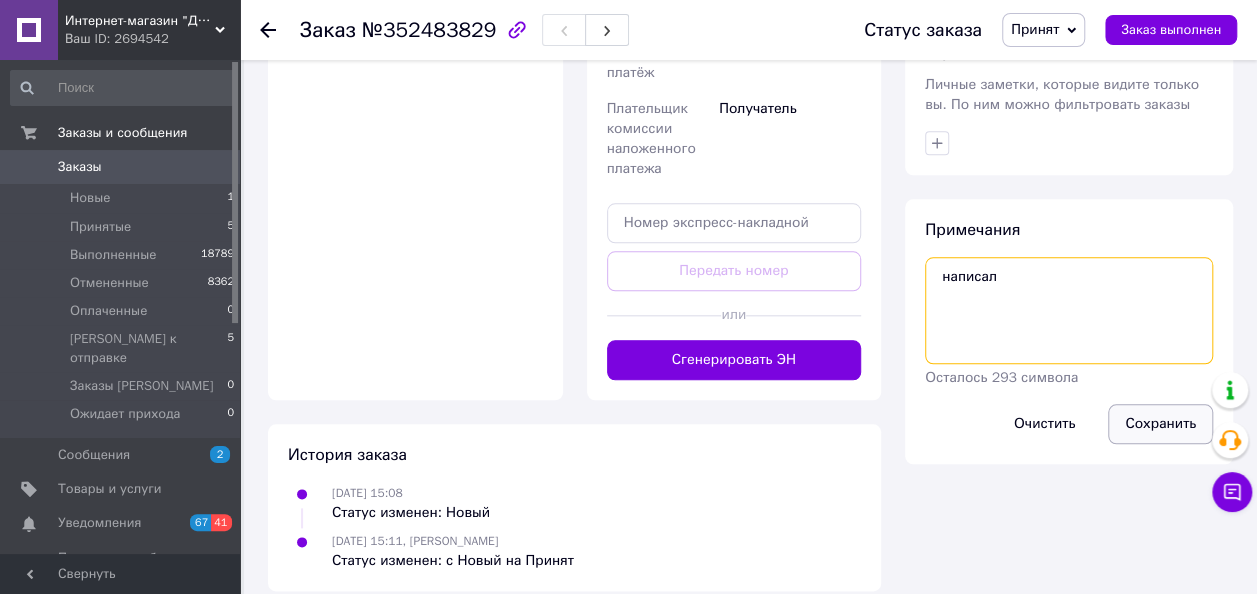 type on "написал" 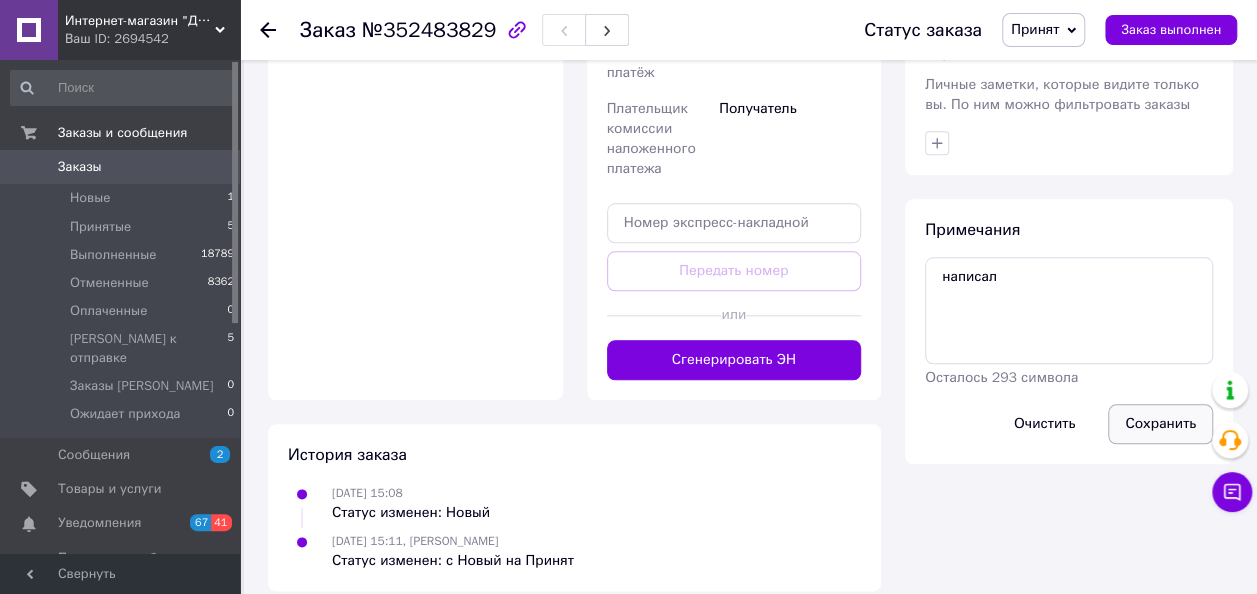 click on "Сохранить" at bounding box center [1160, 424] 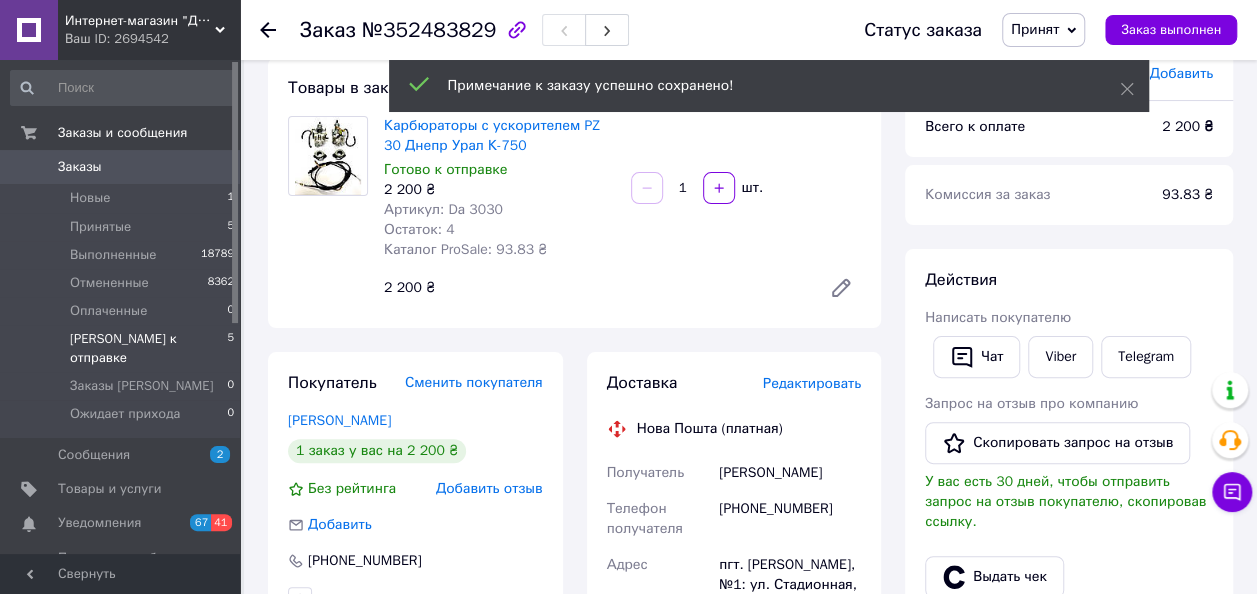 scroll, scrollTop: 0, scrollLeft: 0, axis: both 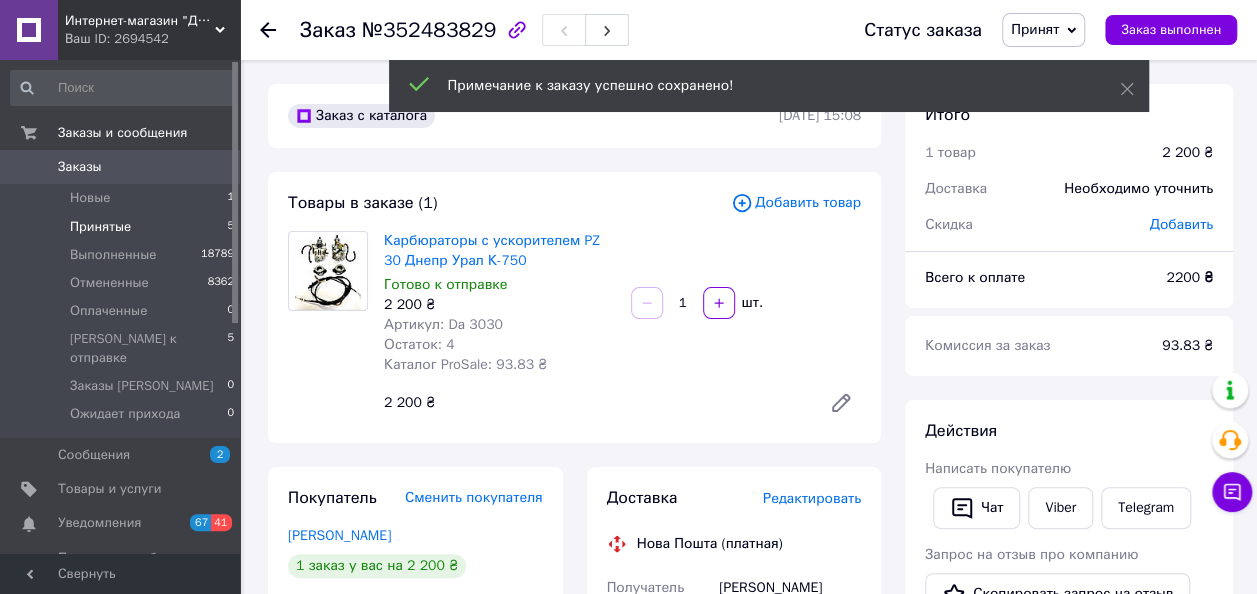 click on "Принятые" at bounding box center [100, 227] 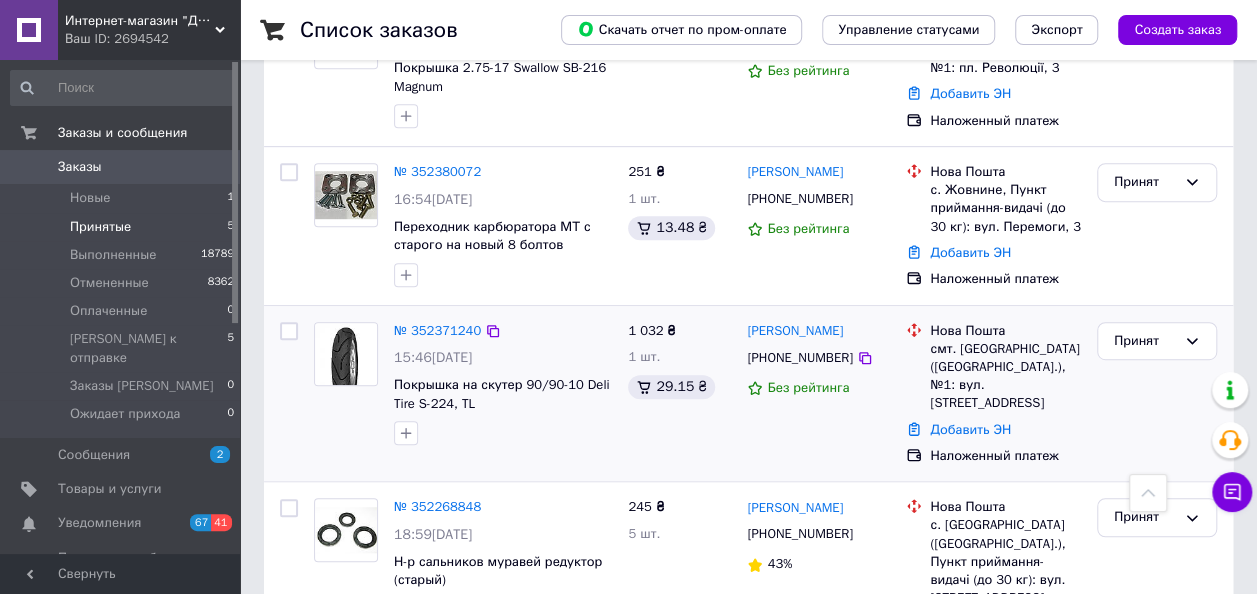 scroll, scrollTop: 500, scrollLeft: 0, axis: vertical 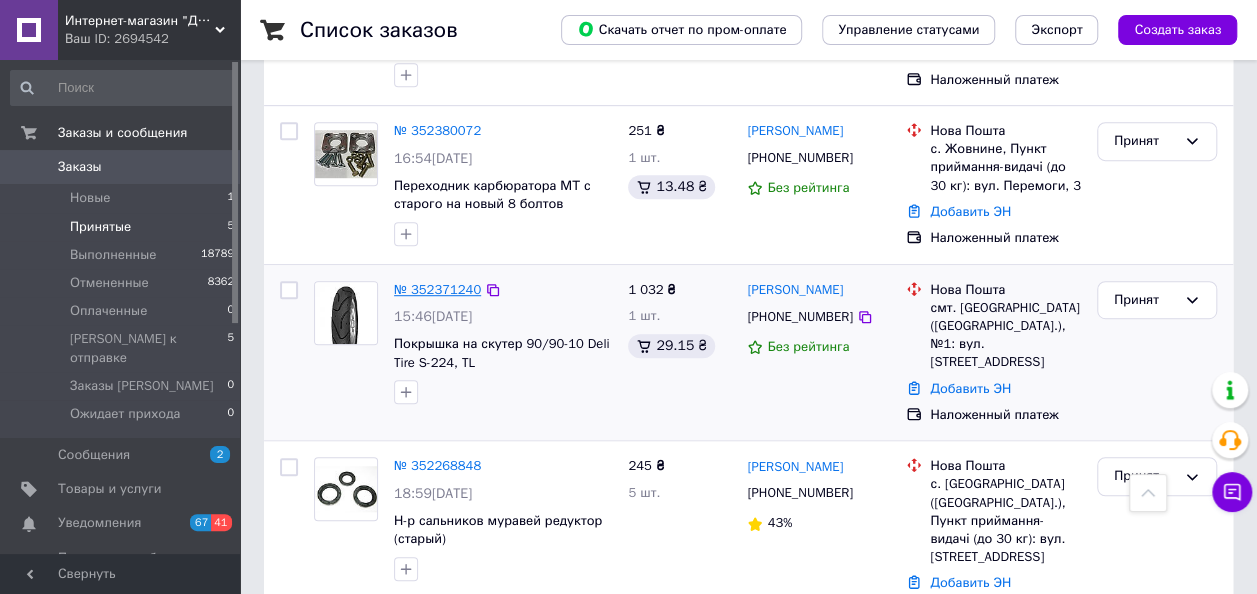 click on "№ 352371240" at bounding box center [437, 289] 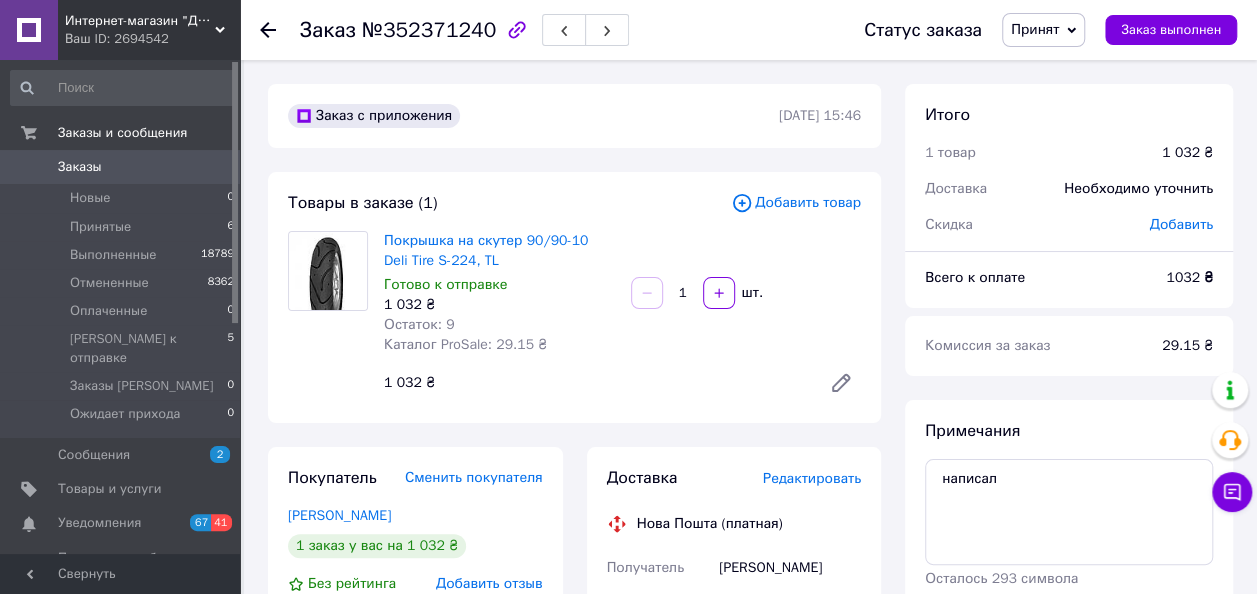 scroll, scrollTop: 400, scrollLeft: 0, axis: vertical 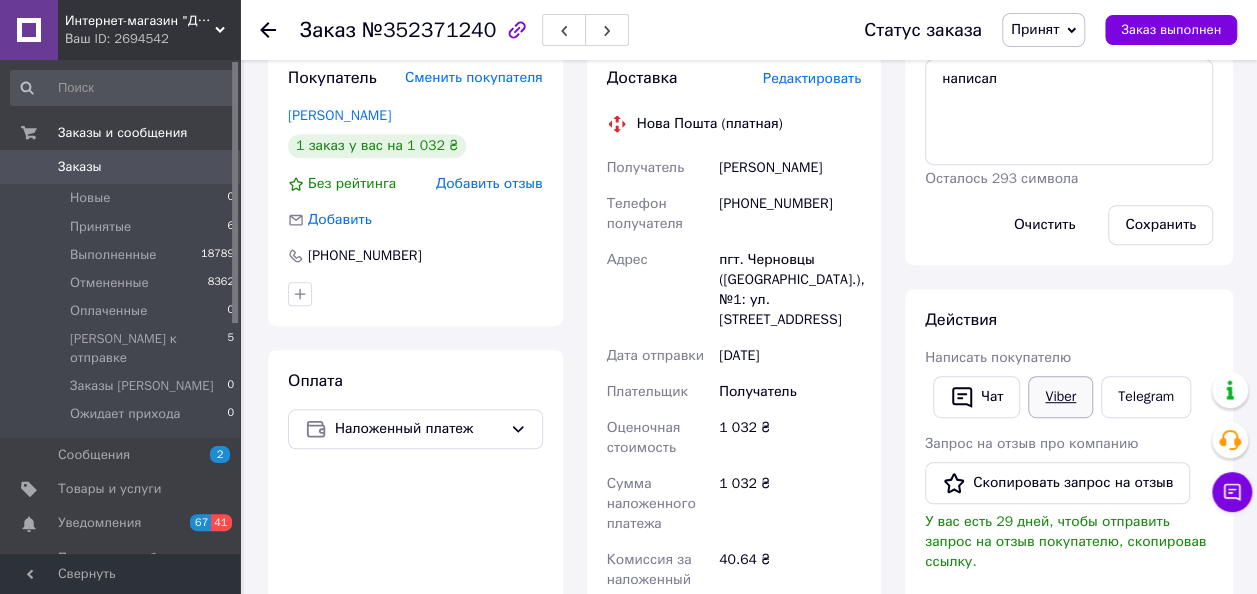 click on "Viber" at bounding box center (1060, 397) 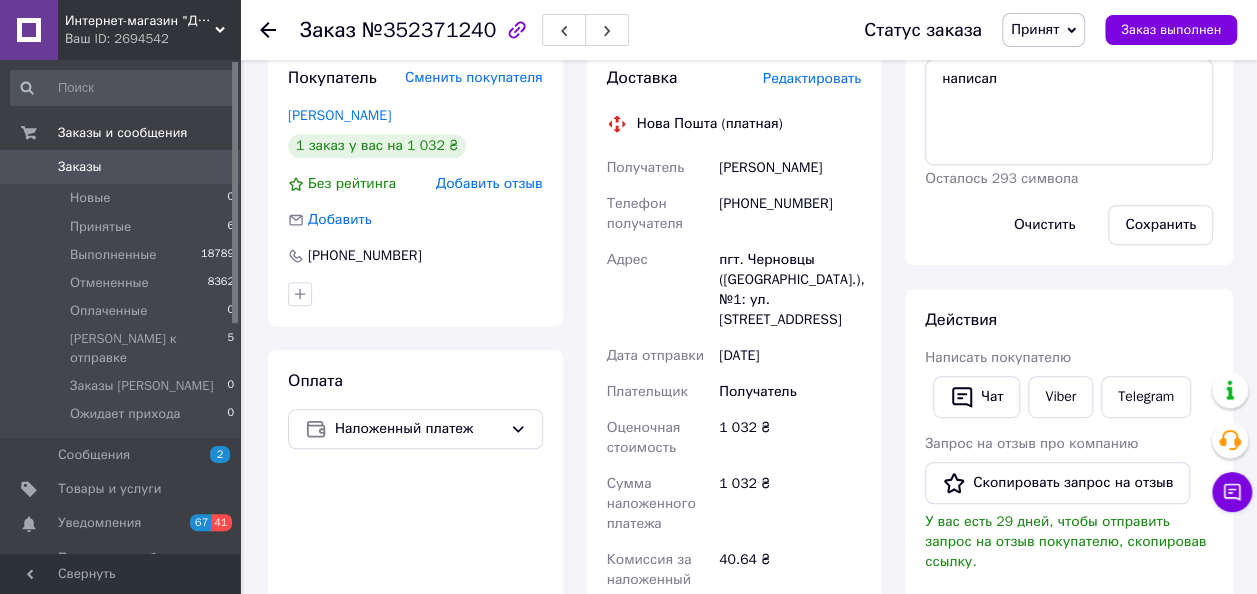 click on "Принят" at bounding box center (1035, 29) 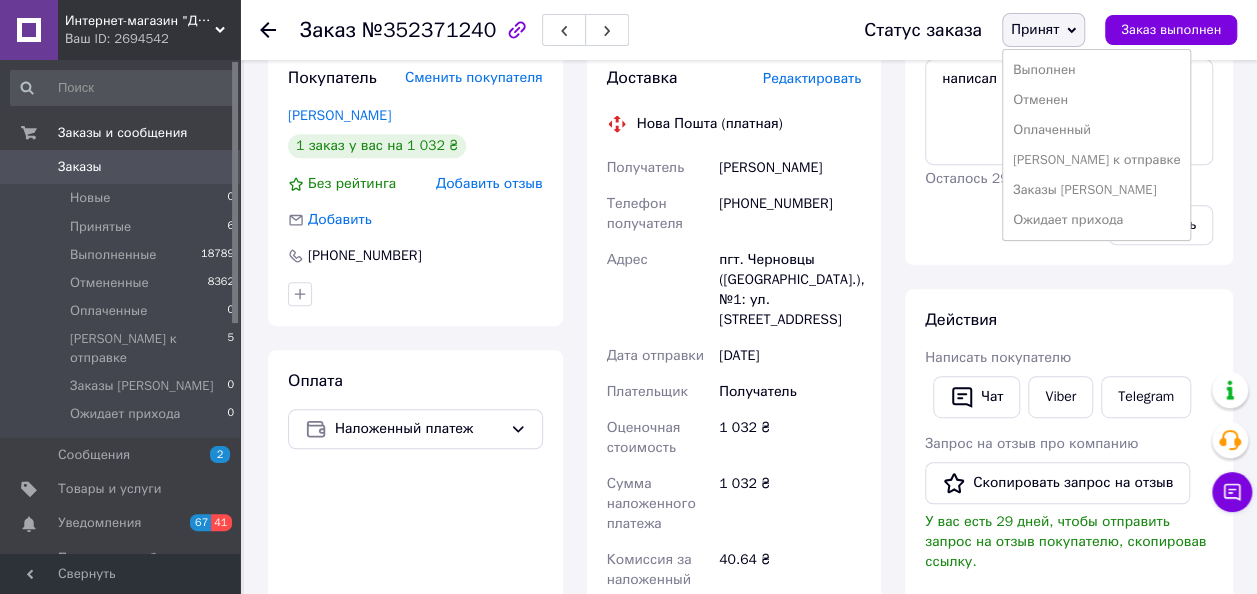 click on "[PERSON_NAME] к отправке" at bounding box center [1096, 160] 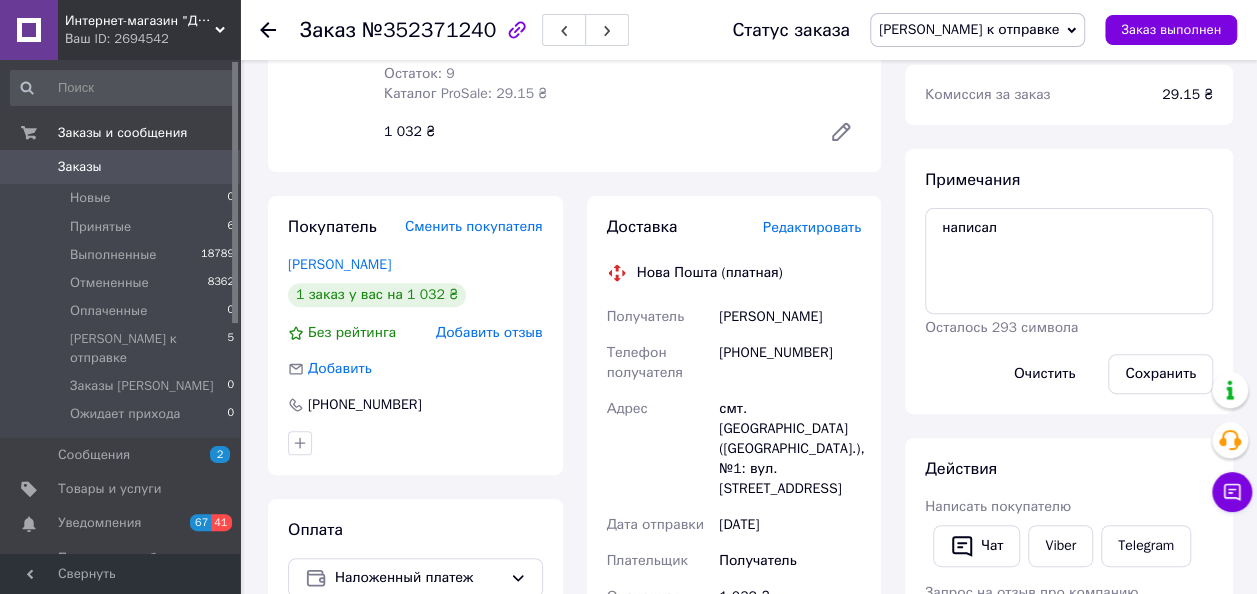 scroll, scrollTop: 0, scrollLeft: 0, axis: both 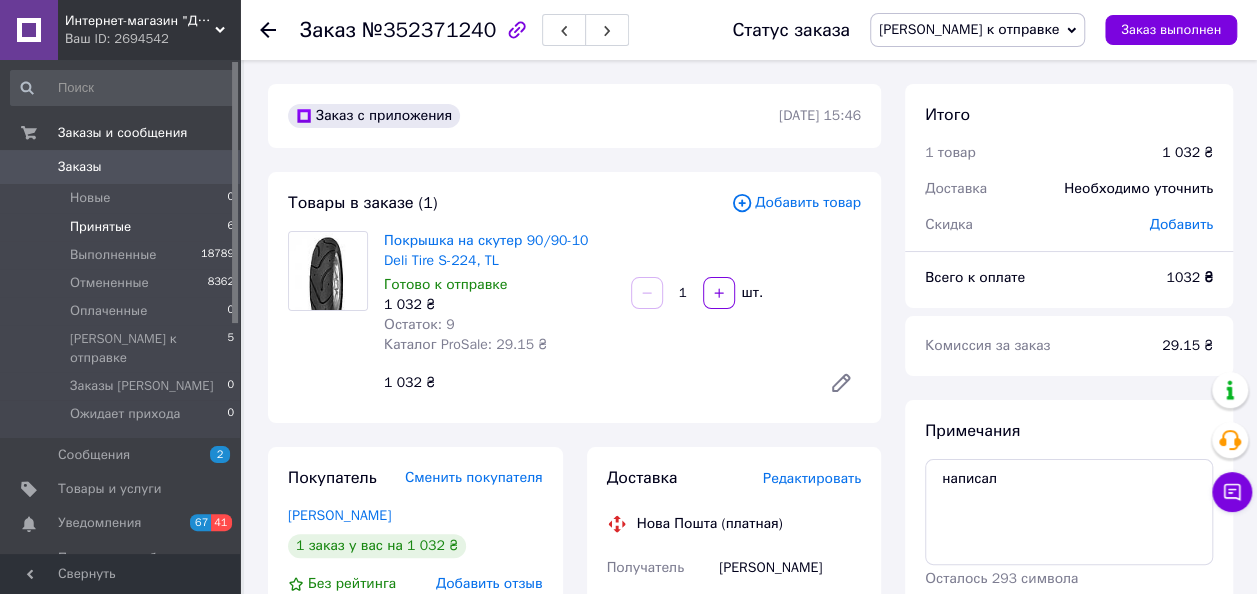 click on "Принятые" at bounding box center (100, 227) 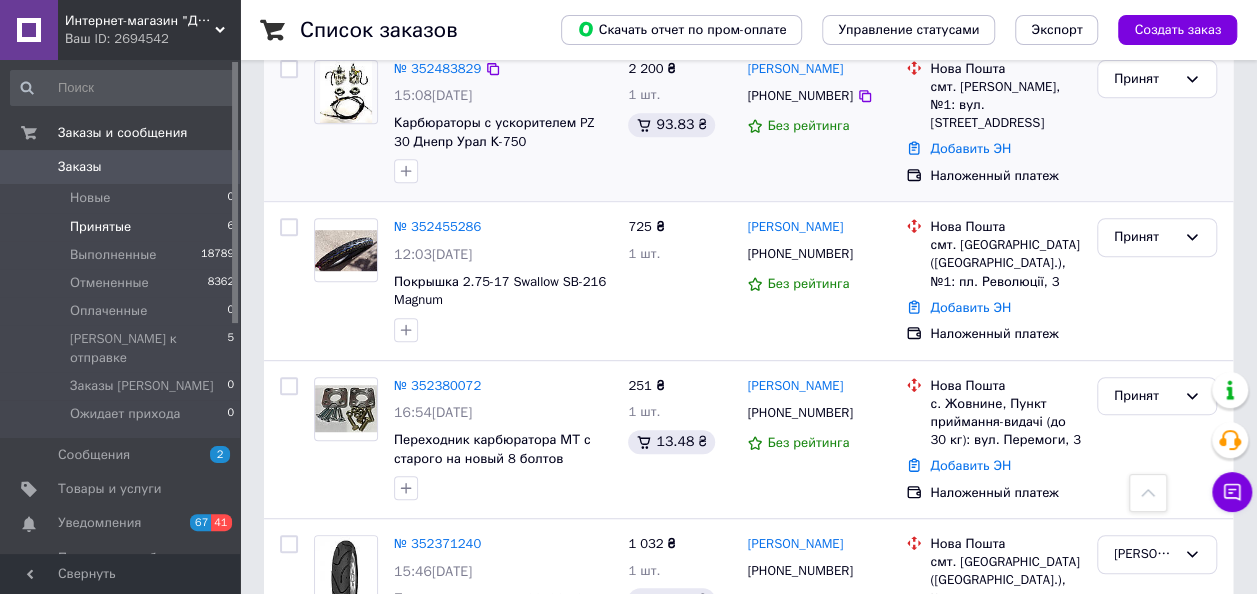 scroll, scrollTop: 200, scrollLeft: 0, axis: vertical 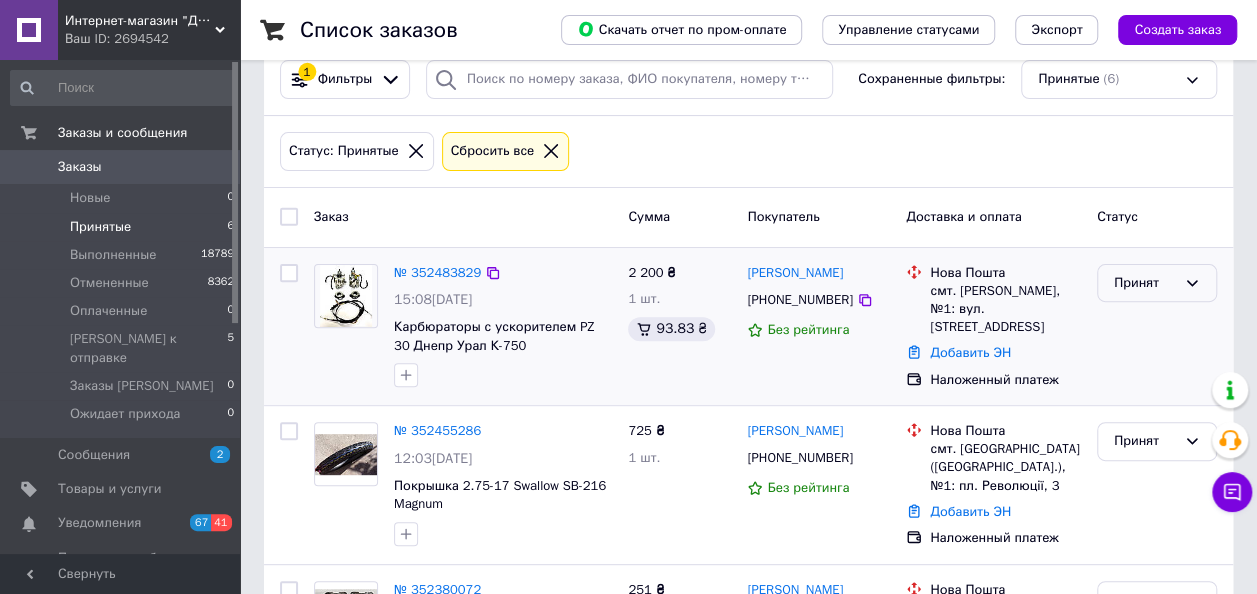 click on "Принят" at bounding box center (1145, 283) 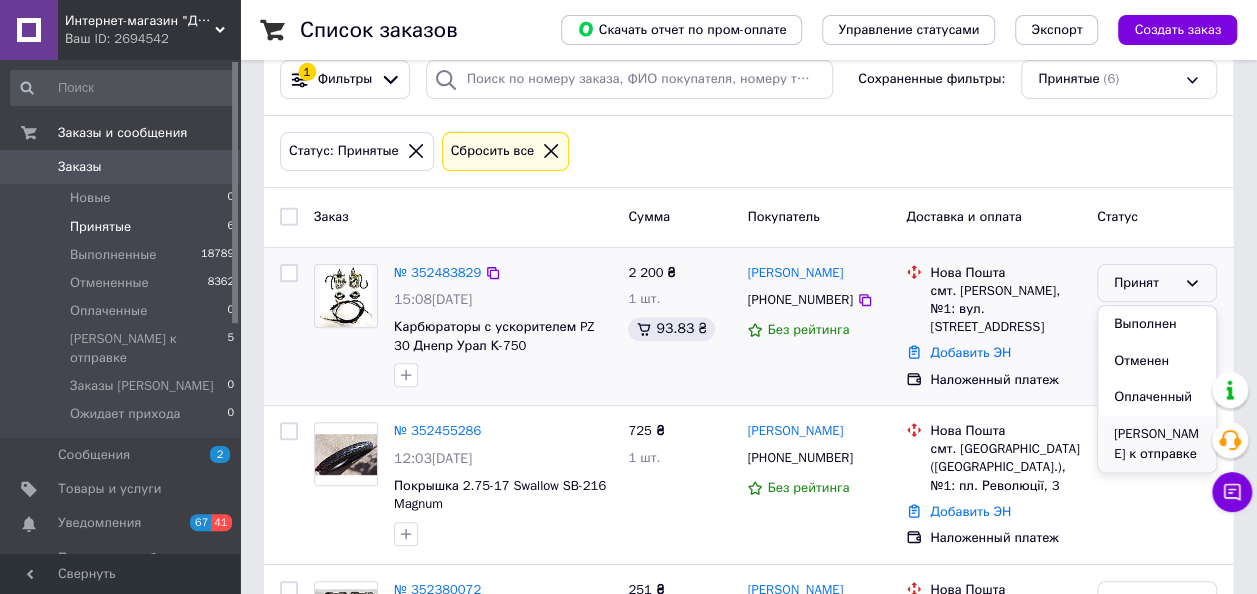 click on "[PERSON_NAME] к отправке" at bounding box center (1157, 444) 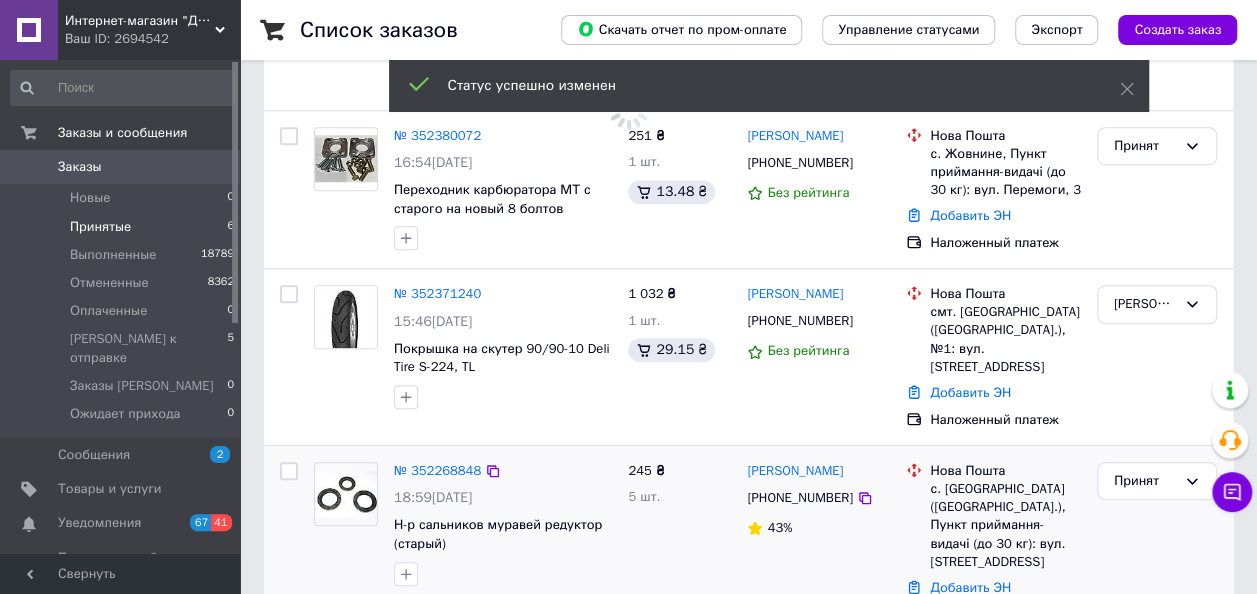 scroll, scrollTop: 700, scrollLeft: 0, axis: vertical 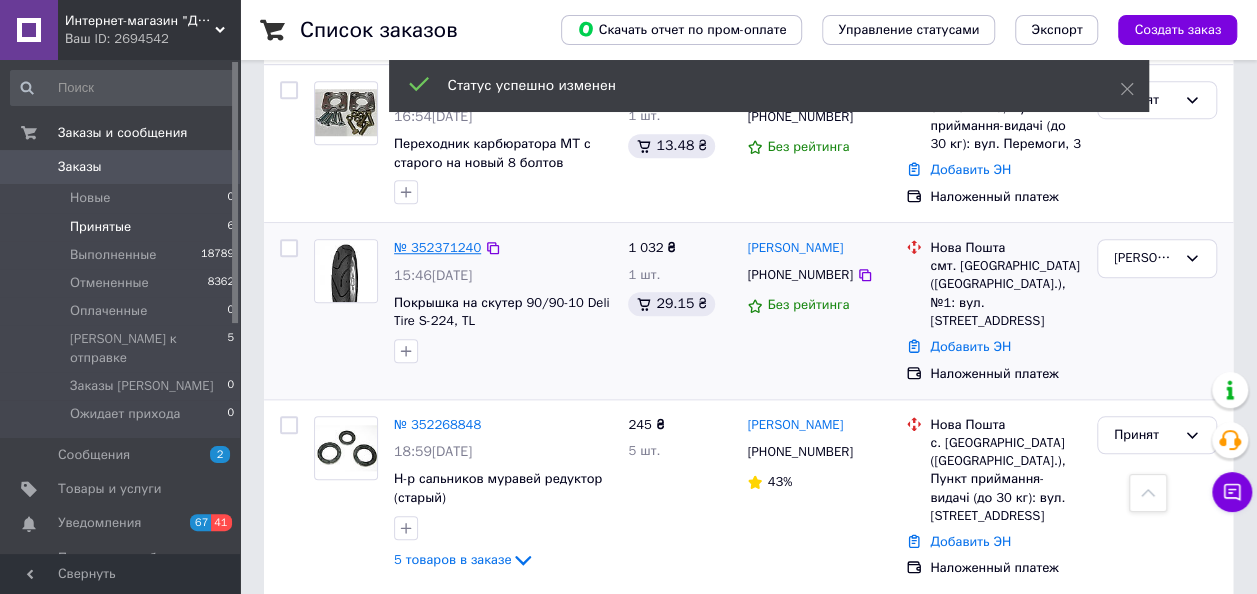 click on "№ 352371240" at bounding box center (437, 247) 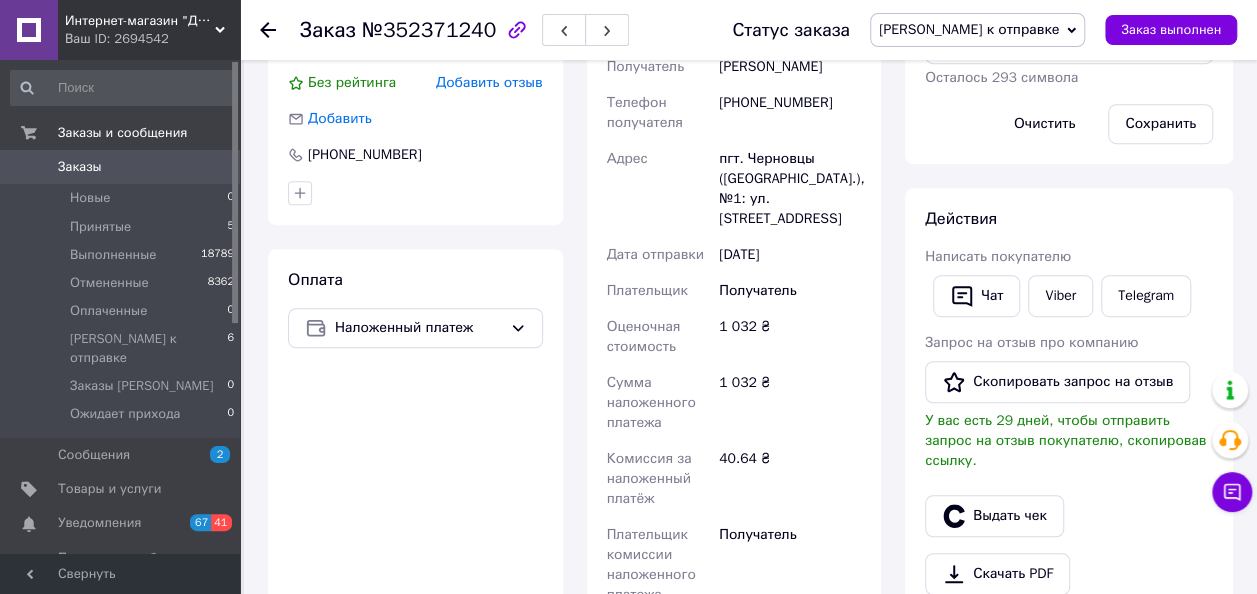 scroll, scrollTop: 400, scrollLeft: 0, axis: vertical 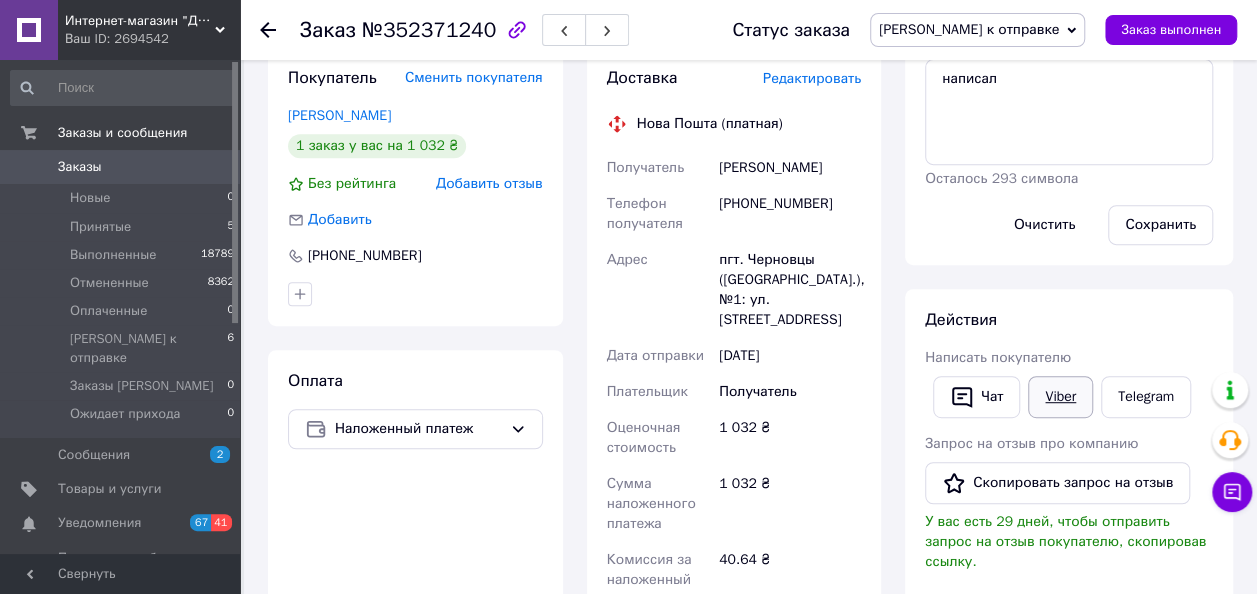 click on "Viber" at bounding box center [1060, 397] 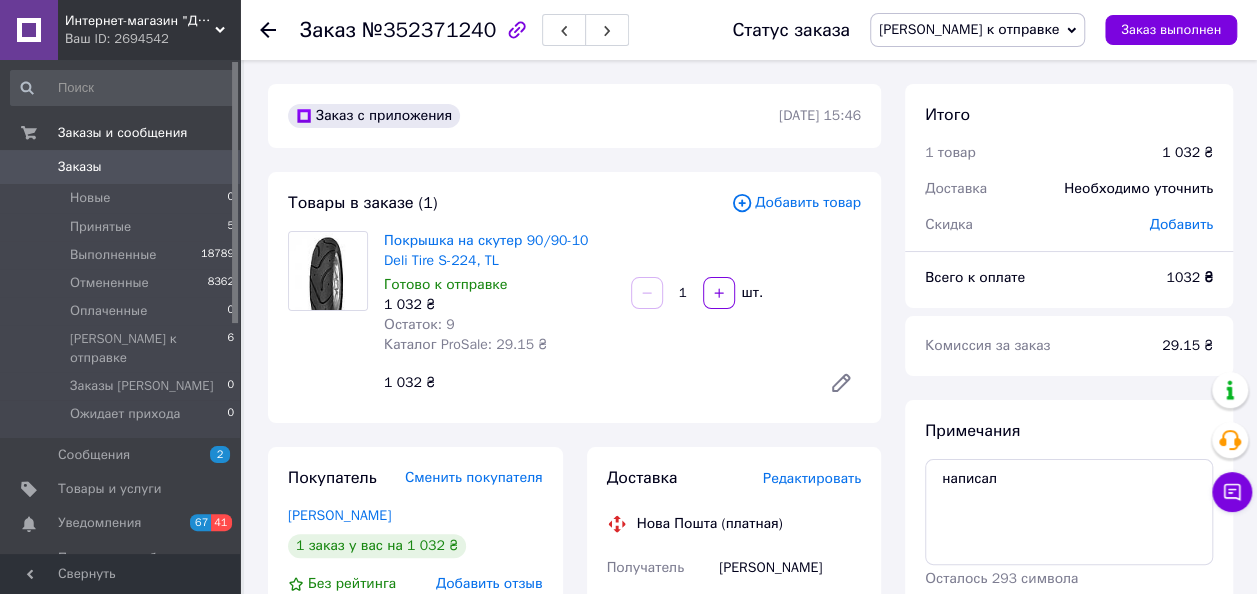 scroll, scrollTop: 300, scrollLeft: 0, axis: vertical 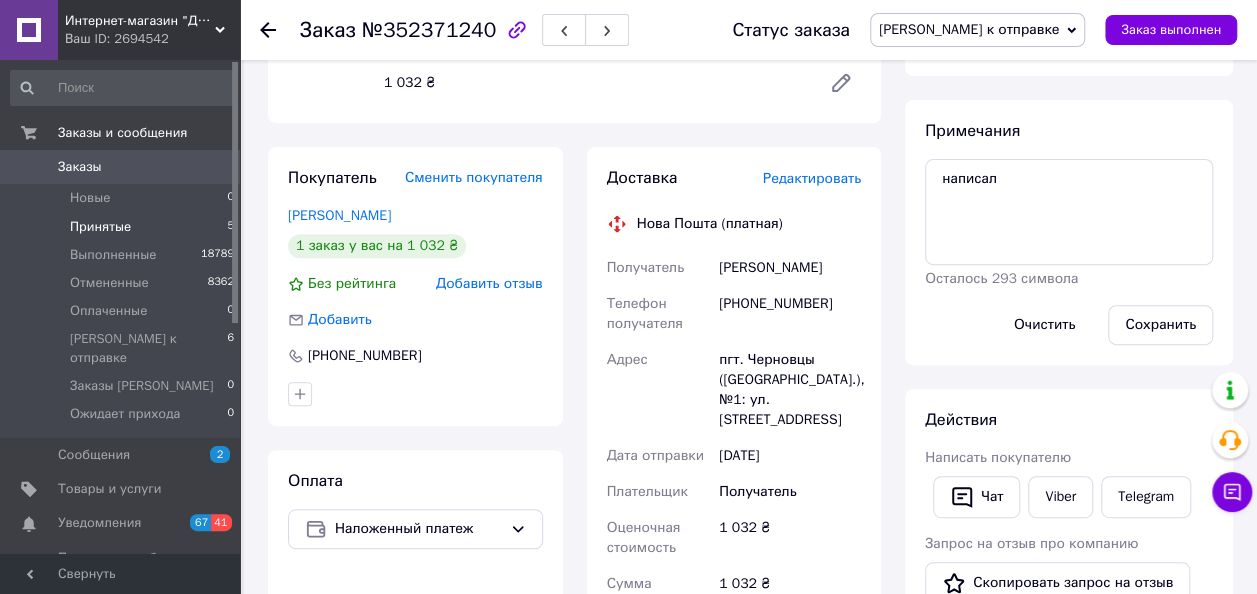 click on "Принятые" at bounding box center (100, 227) 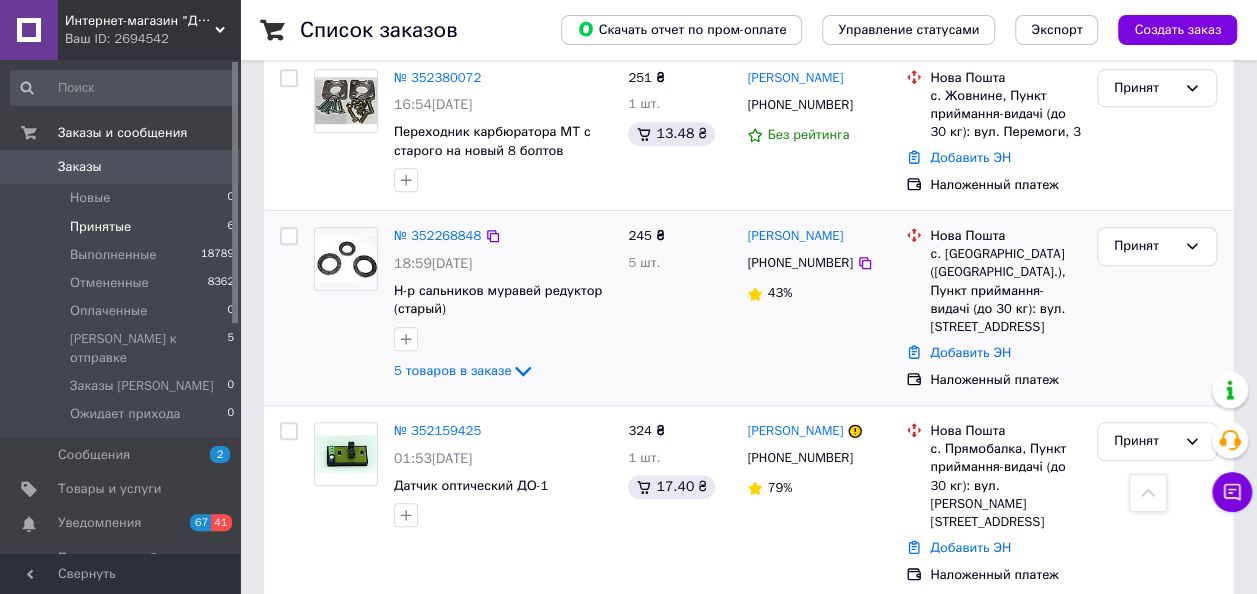 scroll, scrollTop: 612, scrollLeft: 0, axis: vertical 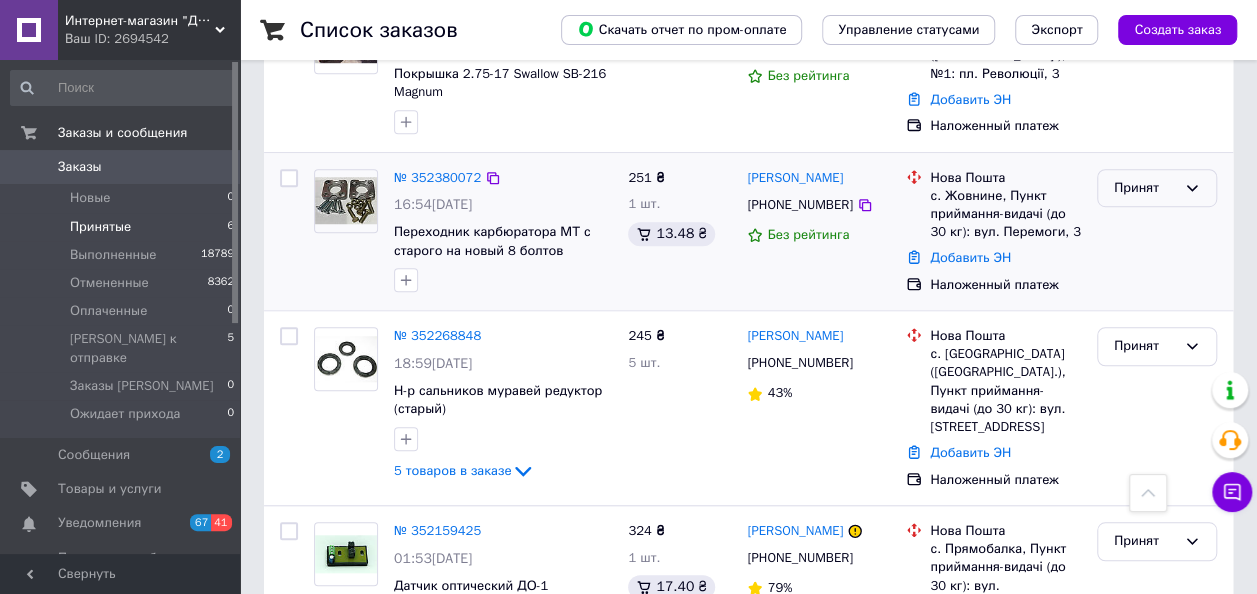 click on "Принят" at bounding box center (1145, 188) 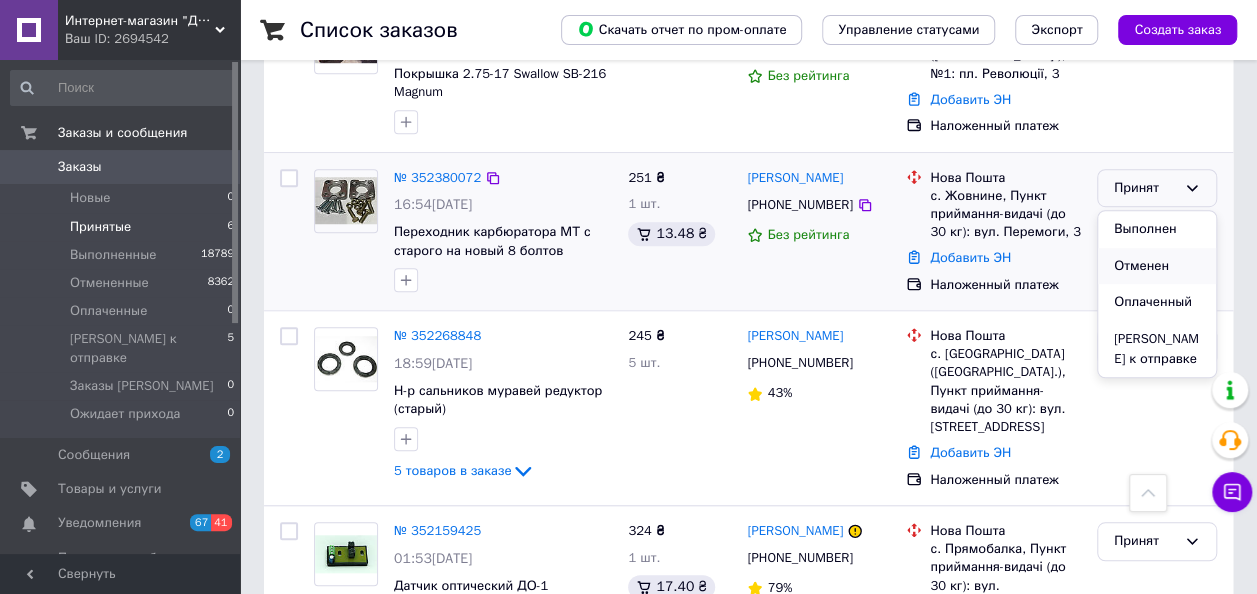 click on "Отменен" at bounding box center [1157, 266] 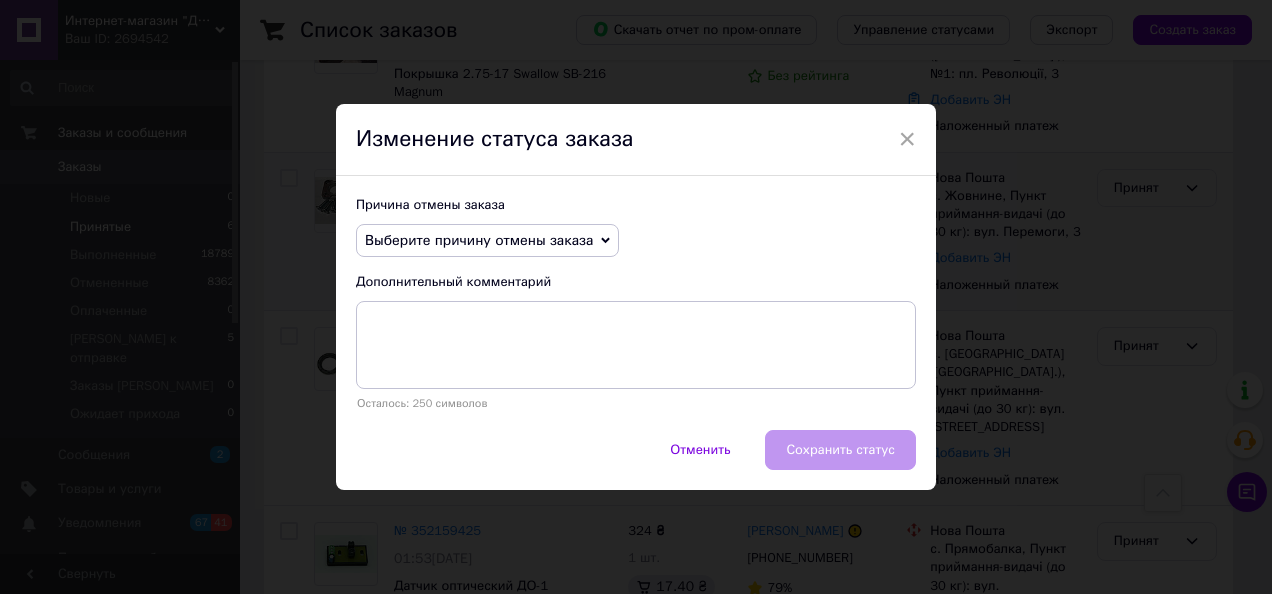 click on "Выберите причину отмены заказа" at bounding box center (479, 240) 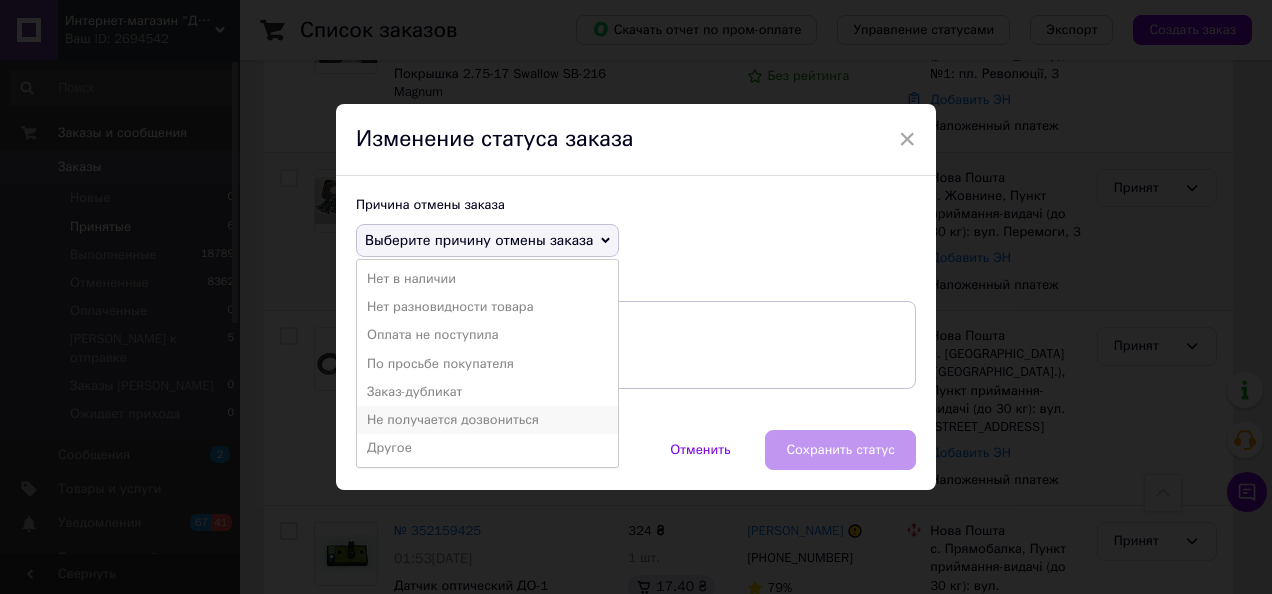 click on "Не получается дозвониться" at bounding box center (487, 420) 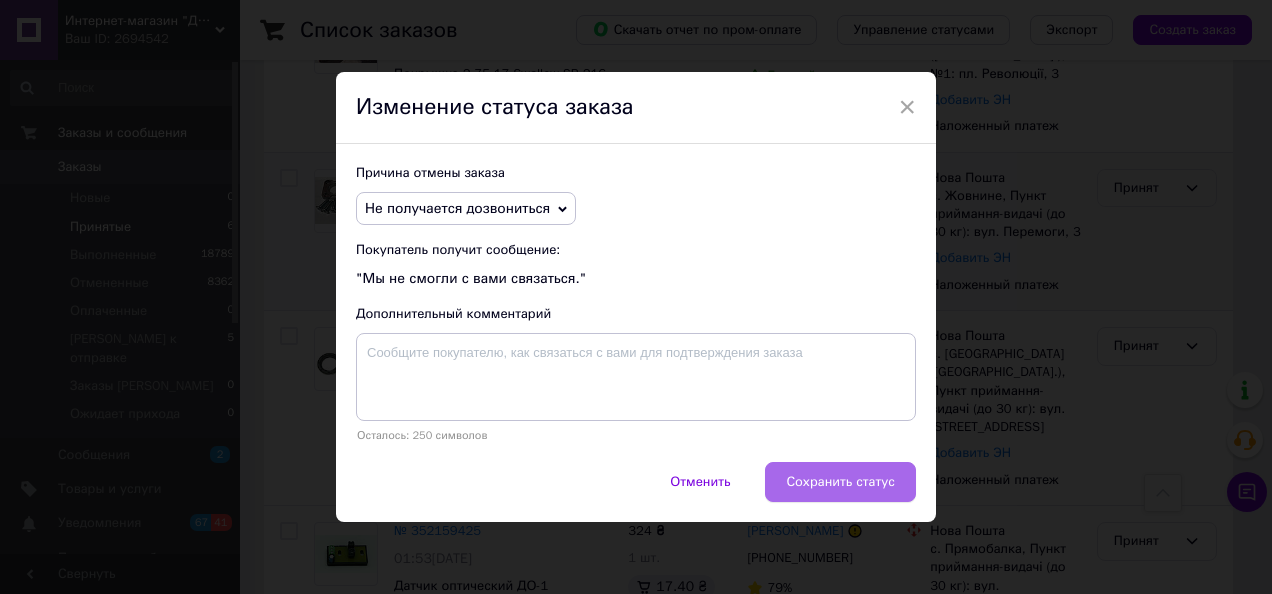 click on "Сохранить статус" at bounding box center [840, 482] 